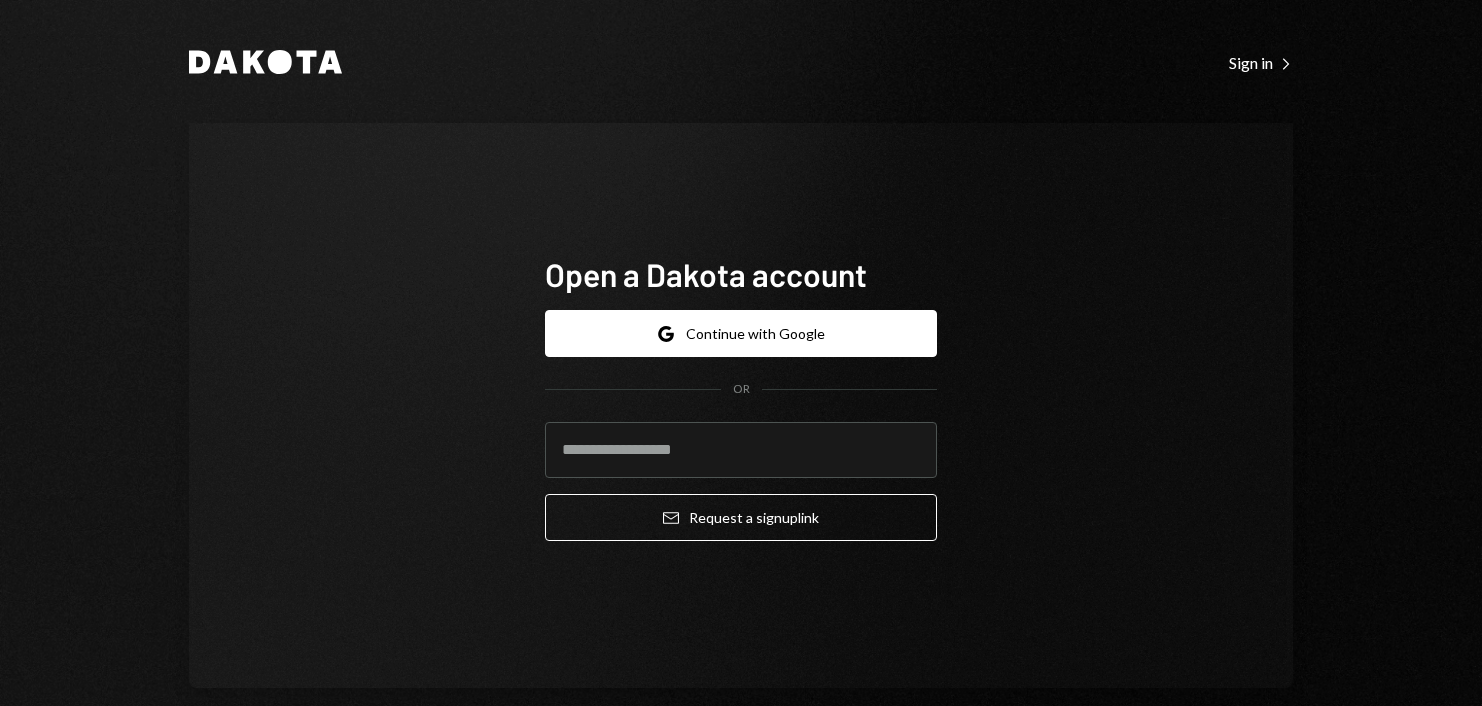 scroll, scrollTop: 0, scrollLeft: 0, axis: both 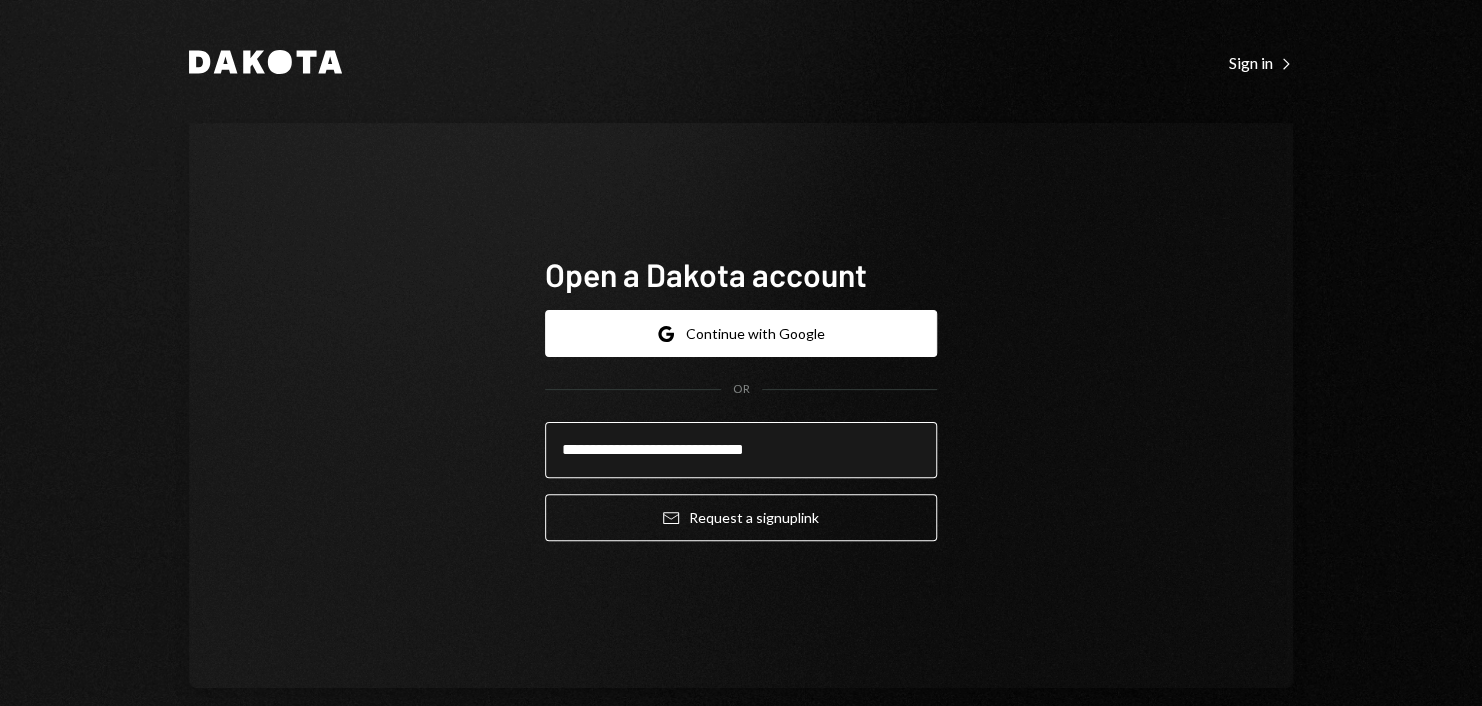 type on "**********" 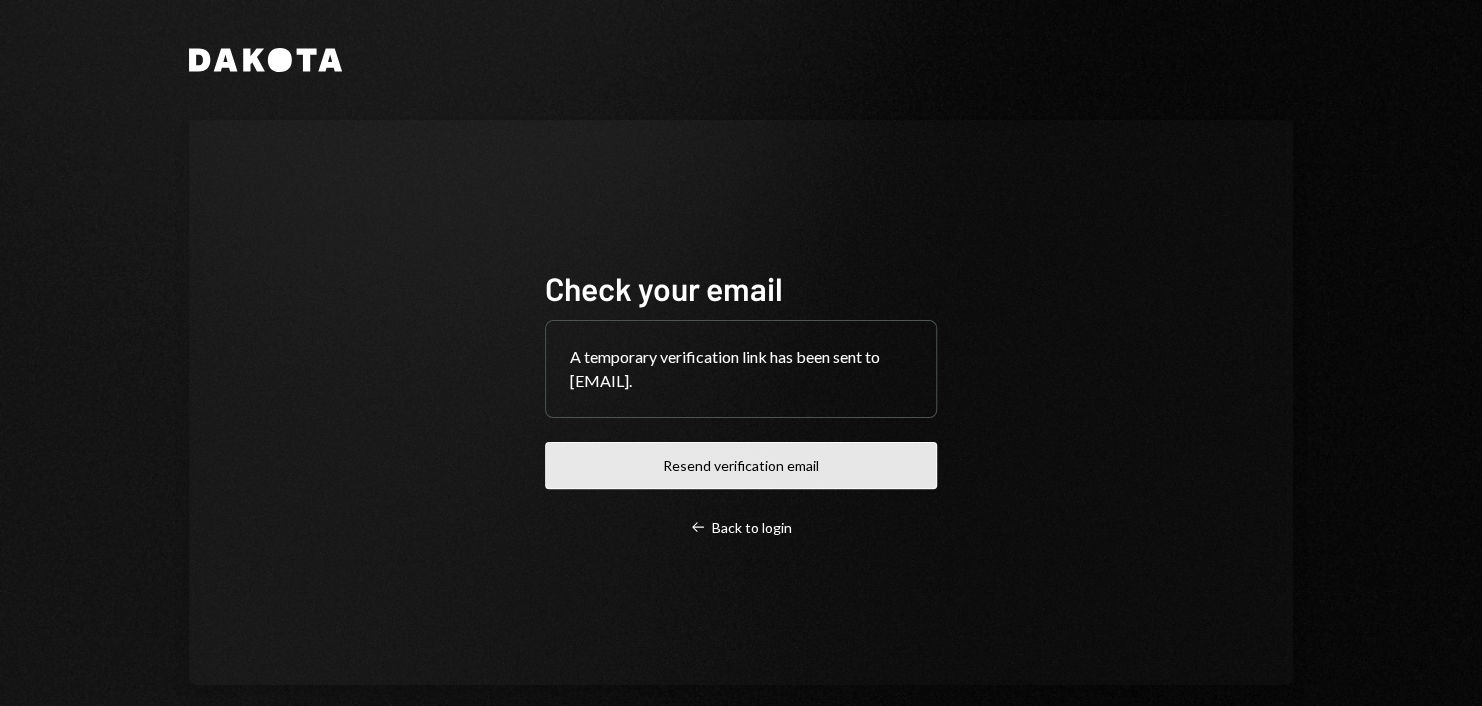 click on "Resend verification email" at bounding box center [741, 465] 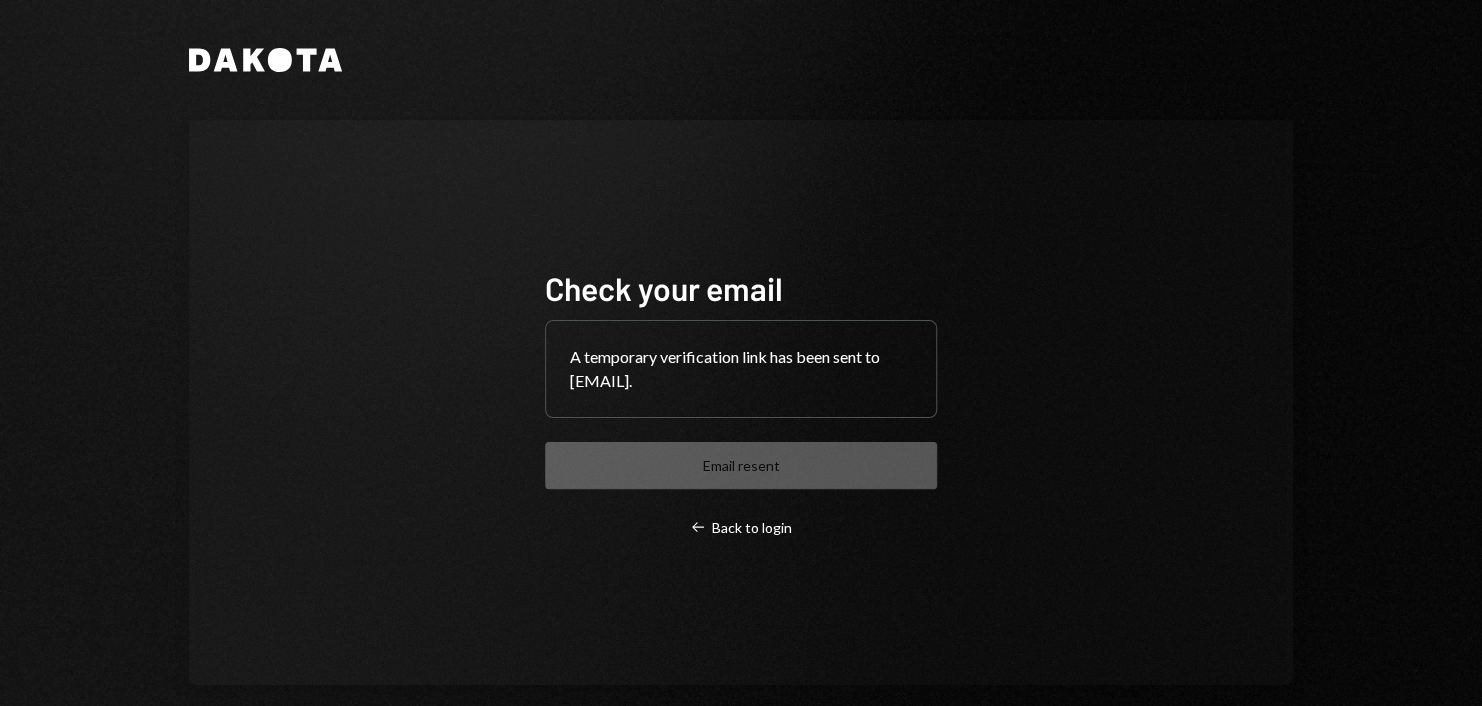 drag, startPoint x: 696, startPoint y: 381, endPoint x: 809, endPoint y: 381, distance: 113 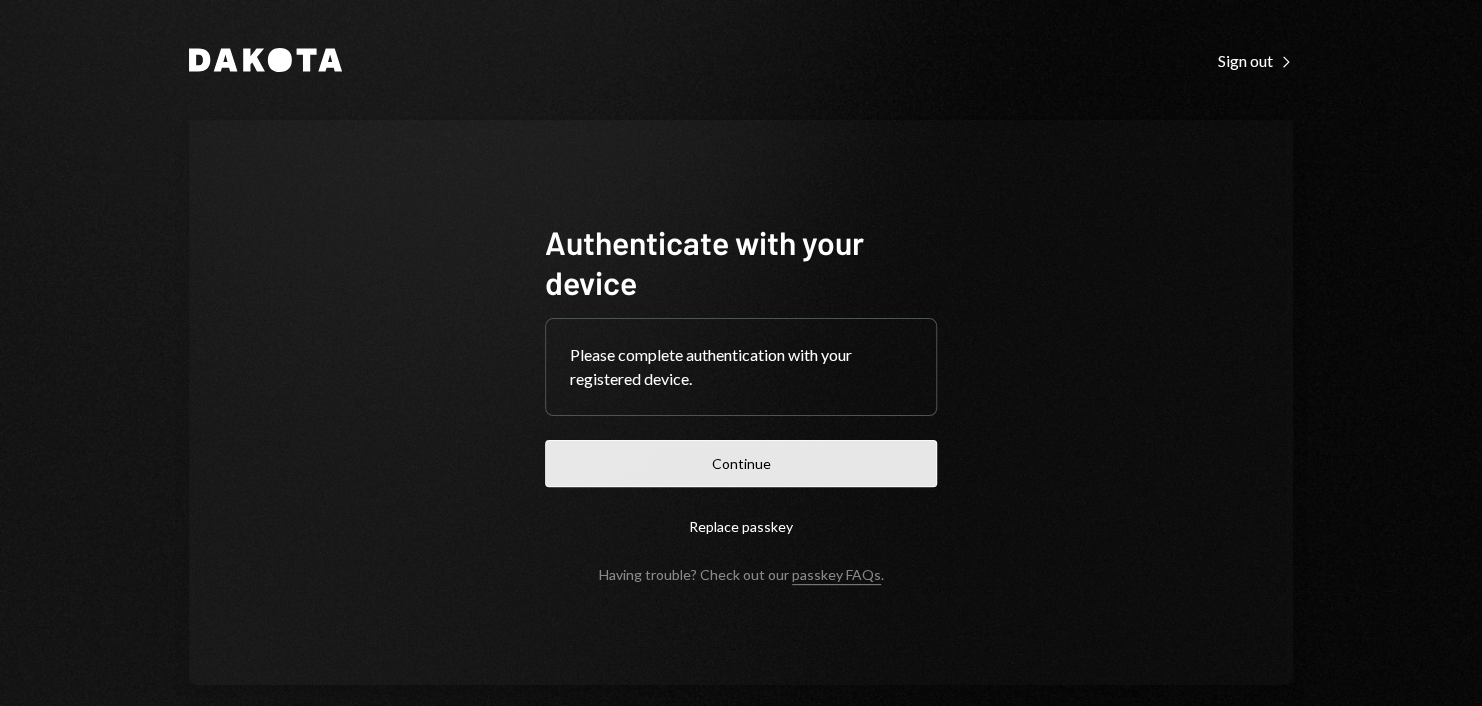click on "Continue" at bounding box center (741, 463) 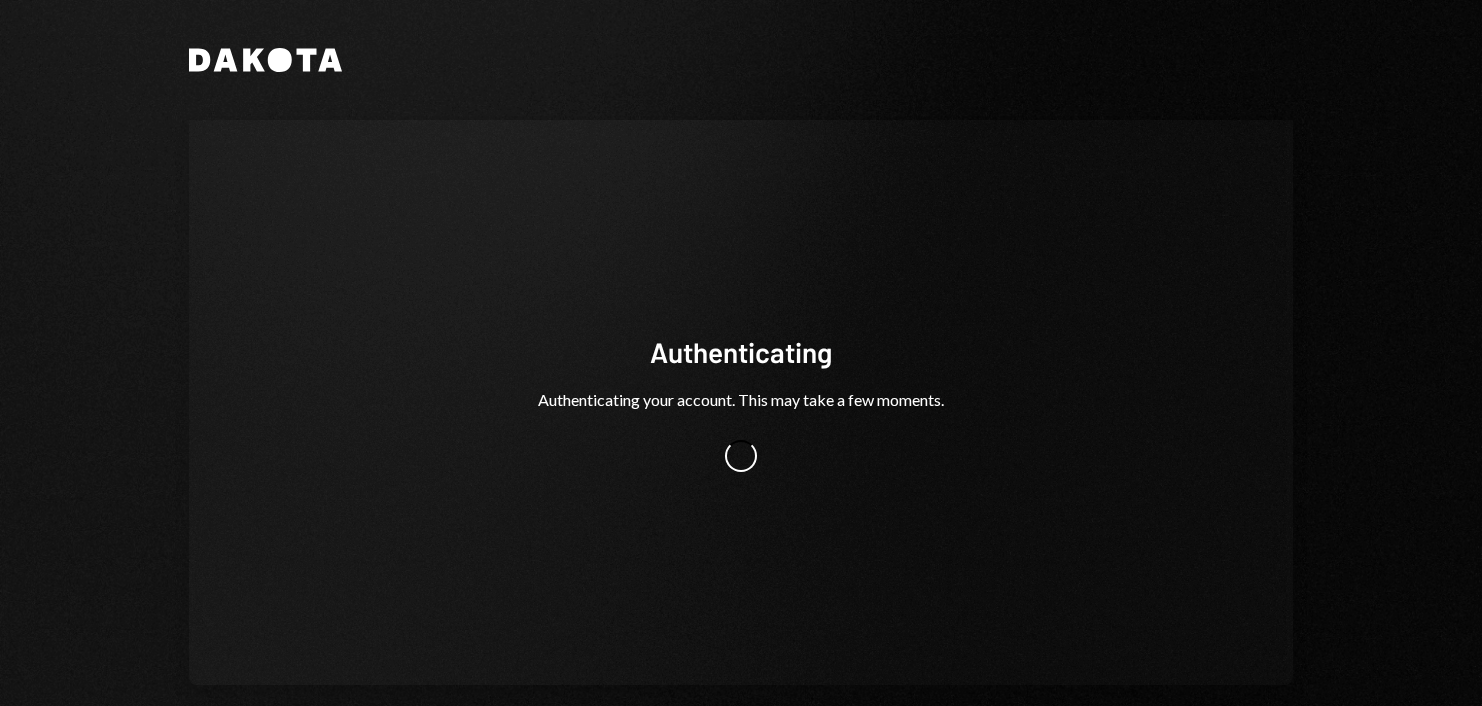 scroll, scrollTop: 0, scrollLeft: 0, axis: both 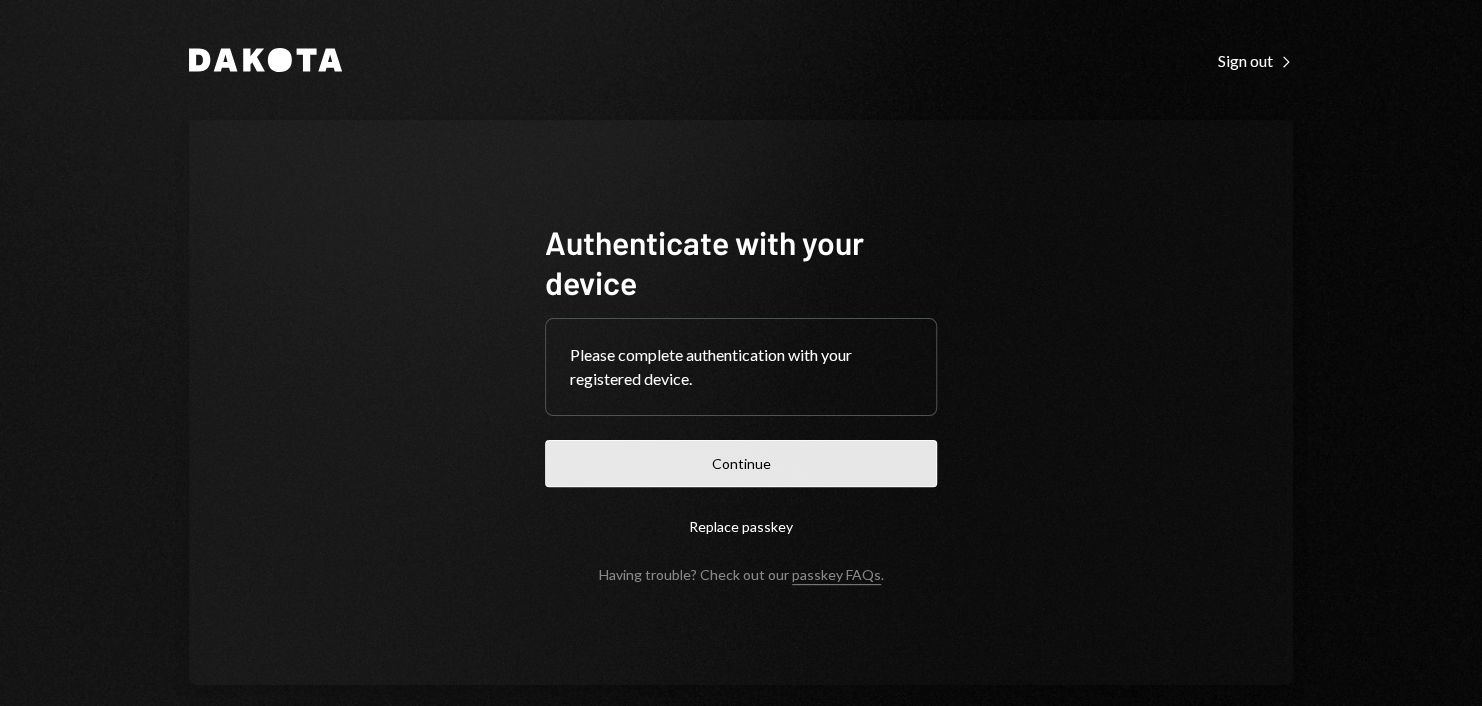 click on "Continue" at bounding box center (741, 463) 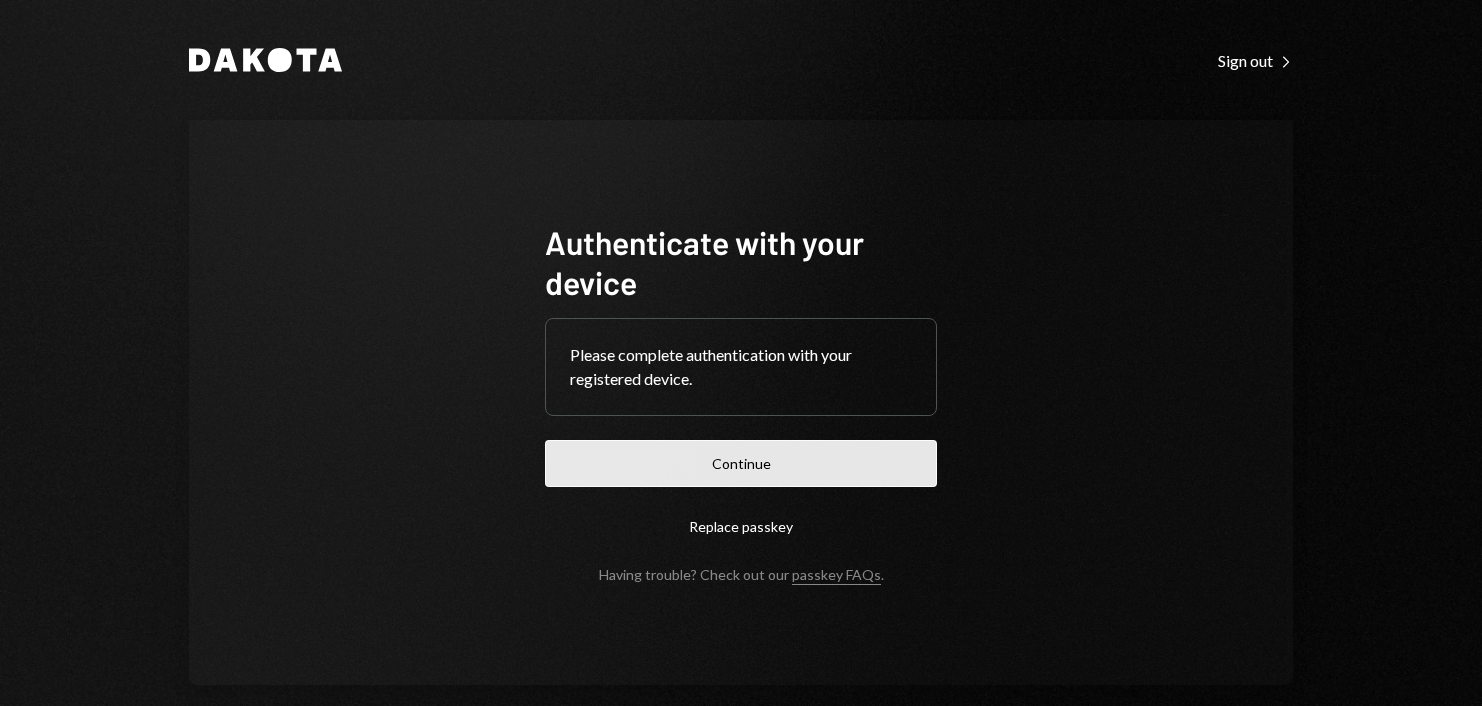 scroll, scrollTop: 0, scrollLeft: 0, axis: both 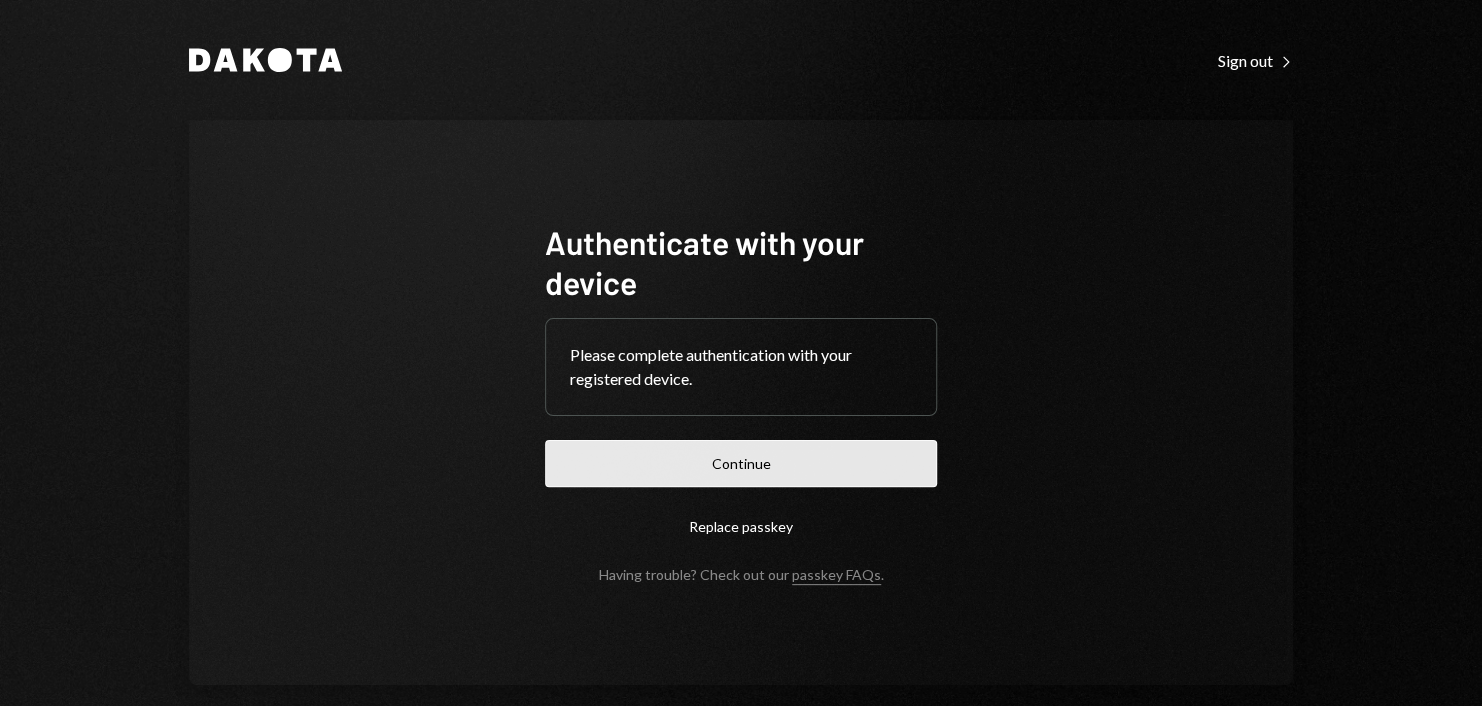 click on "Continue" at bounding box center [741, 463] 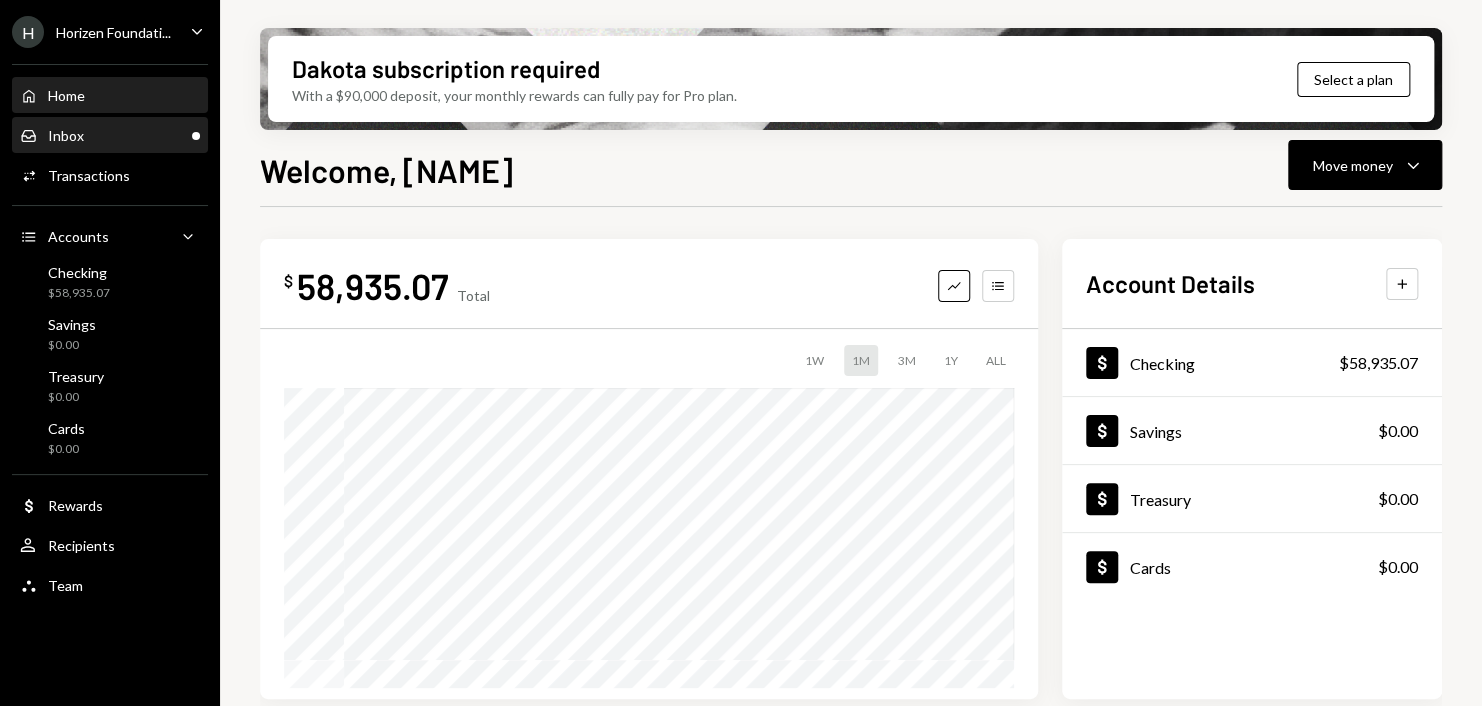 click on "Inbox Inbox" at bounding box center [110, 136] 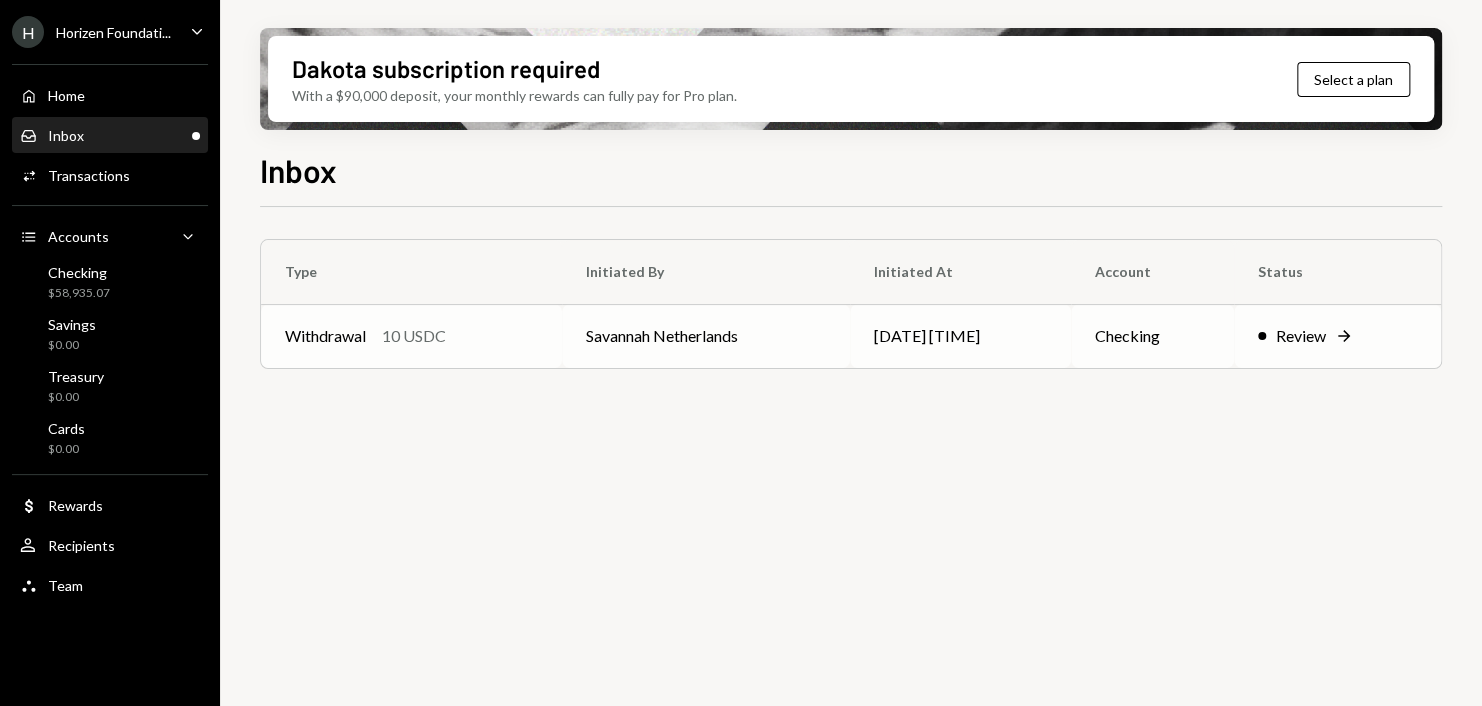 click on "Savannah Netherlands" at bounding box center (706, 336) 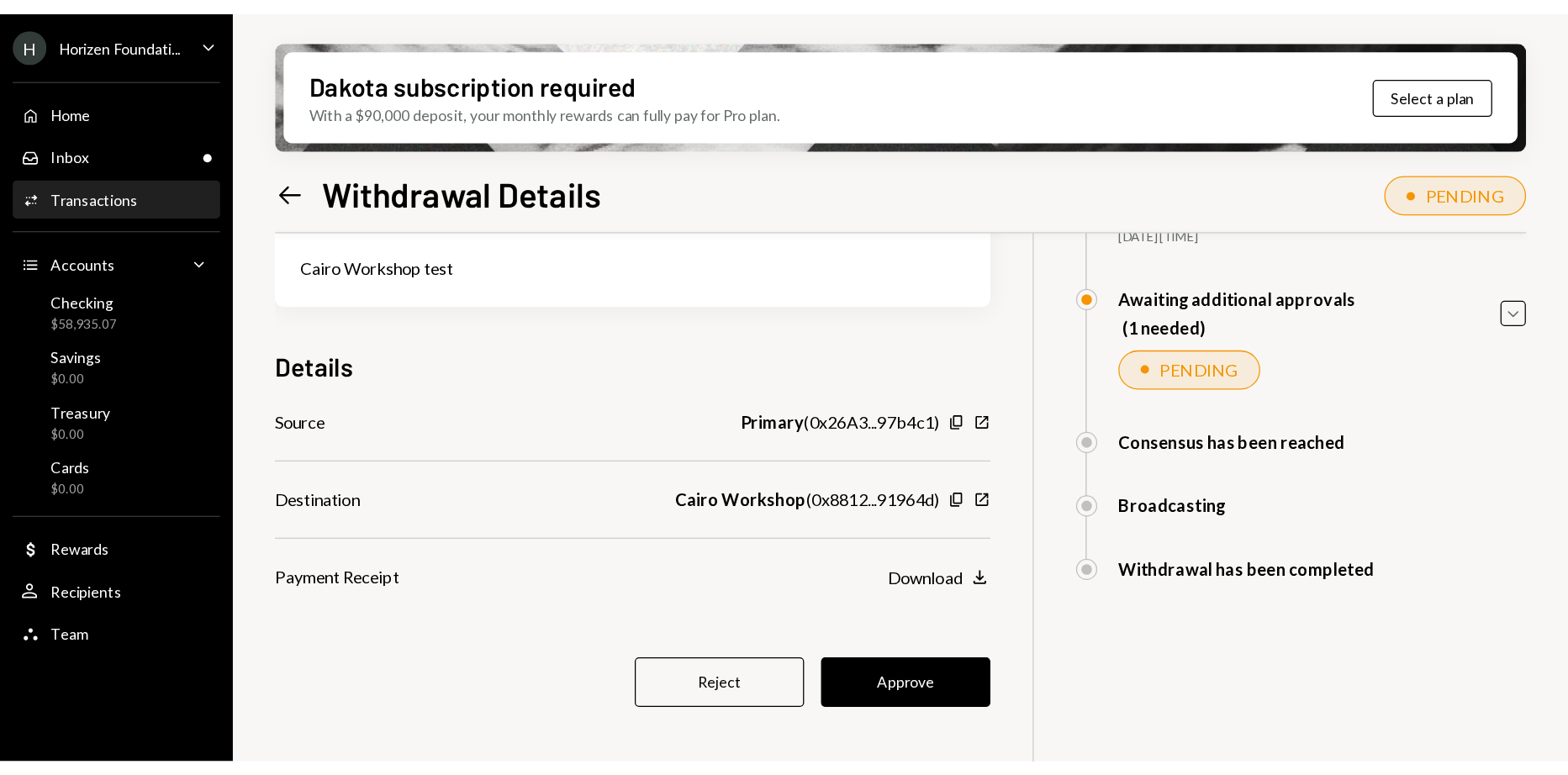scroll, scrollTop: 134, scrollLeft: 0, axis: vertical 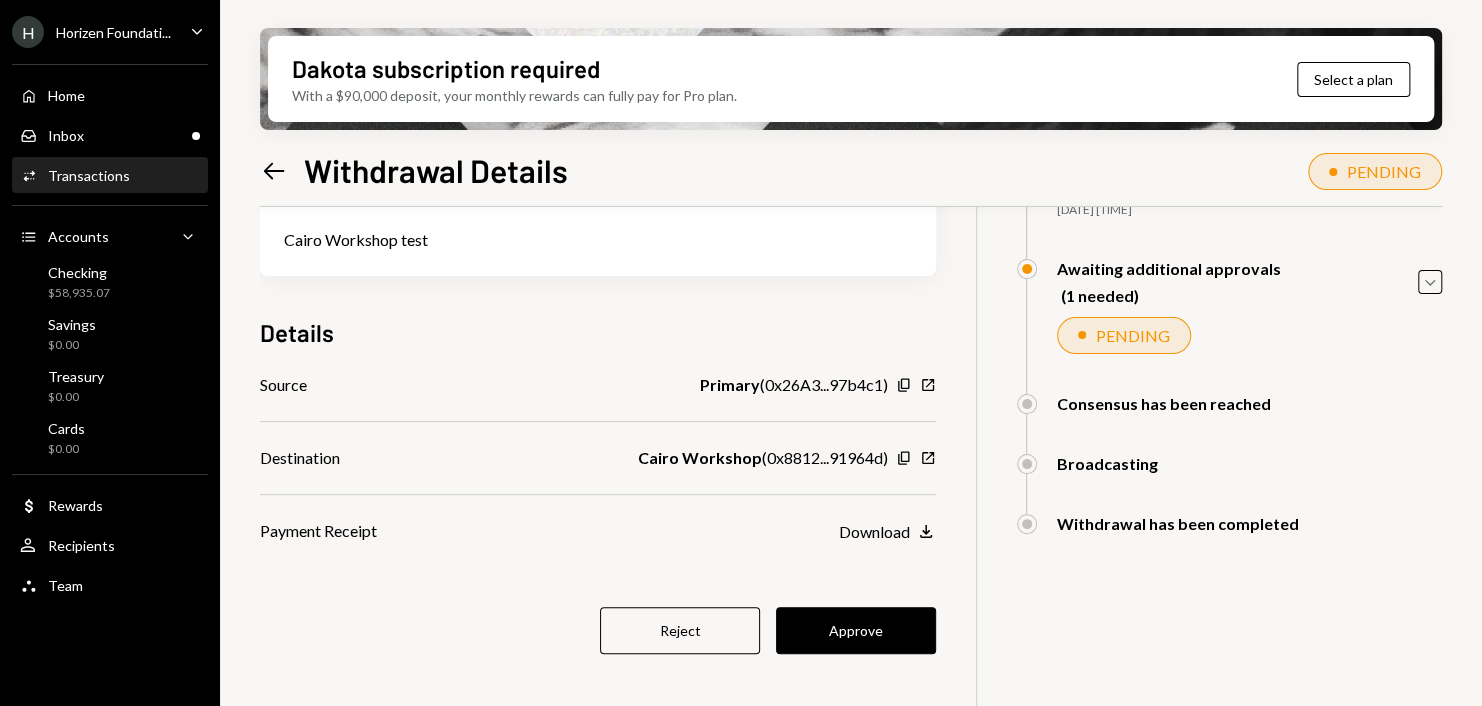 click on "Source Primary  ( 0x26A3...97b4c1 ) Copy New Window Destination Cairo Workshop  ( 0x8812...91964d ) Copy New Window Payment Receipt Download   Download" at bounding box center [598, 458] 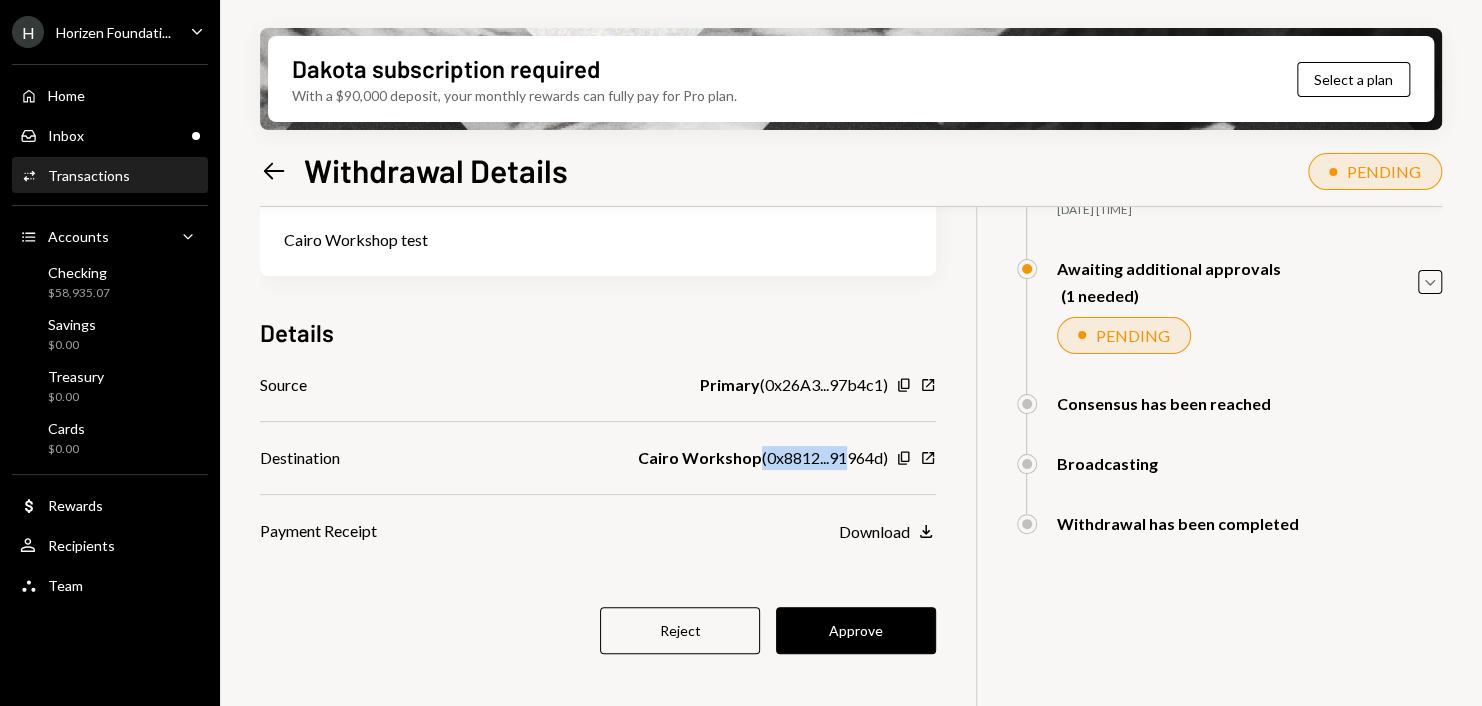 drag, startPoint x: 857, startPoint y: 442, endPoint x: 842, endPoint y: 468, distance: 30.016663 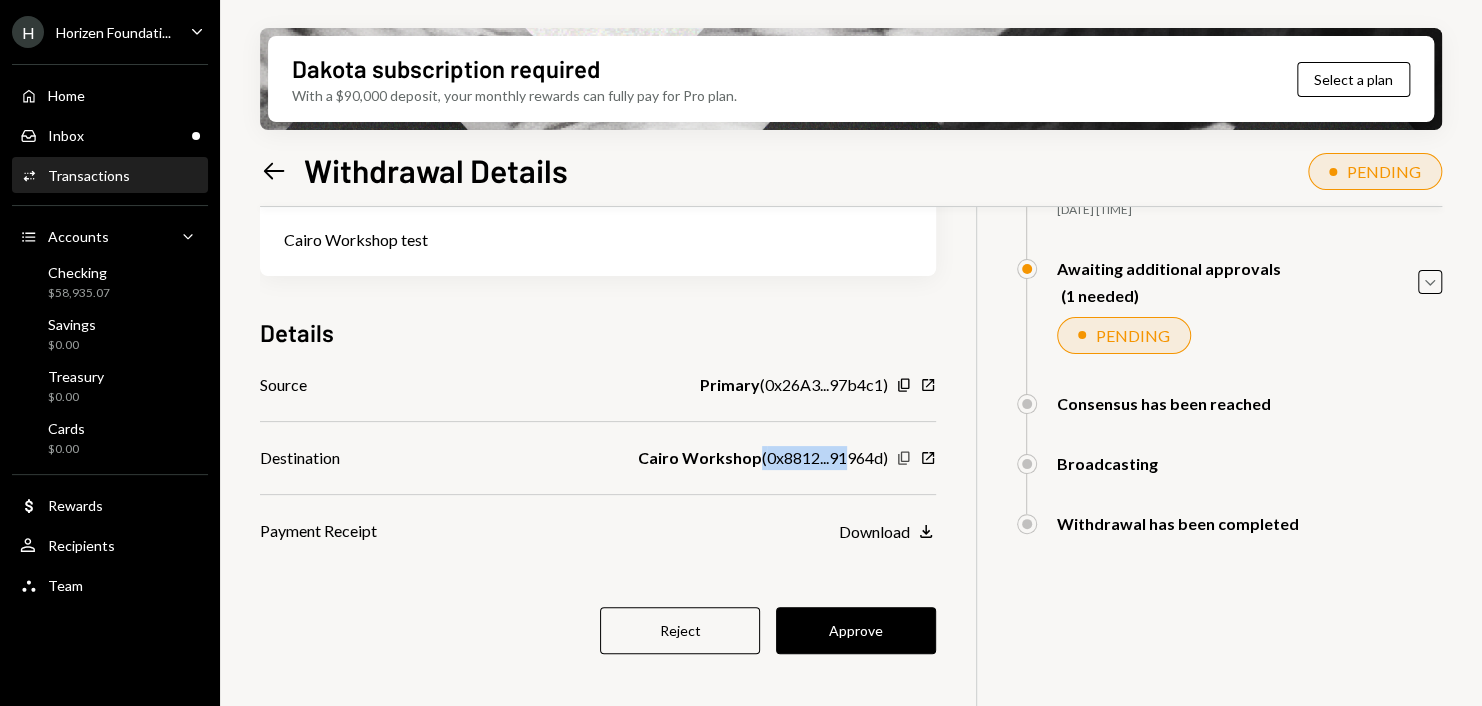 click on "Copy" 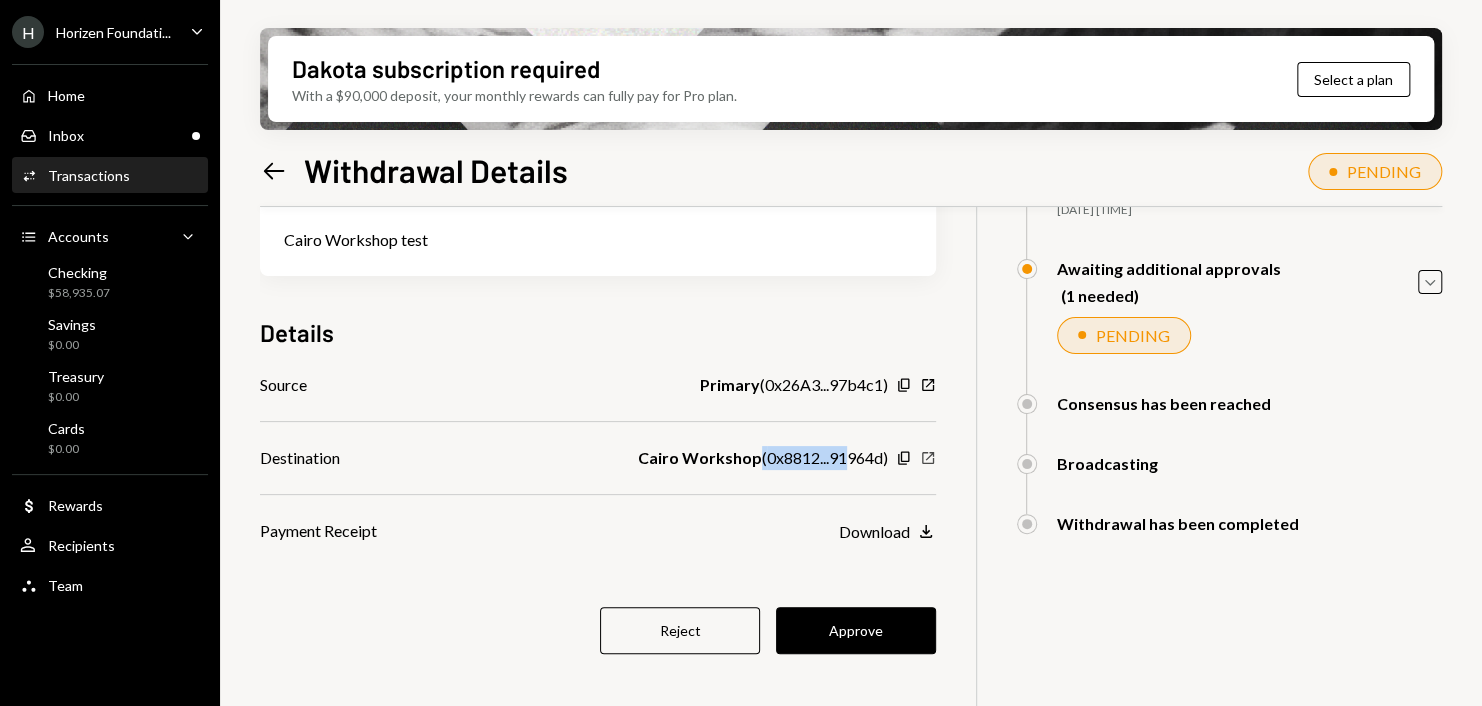 click on "New Window" 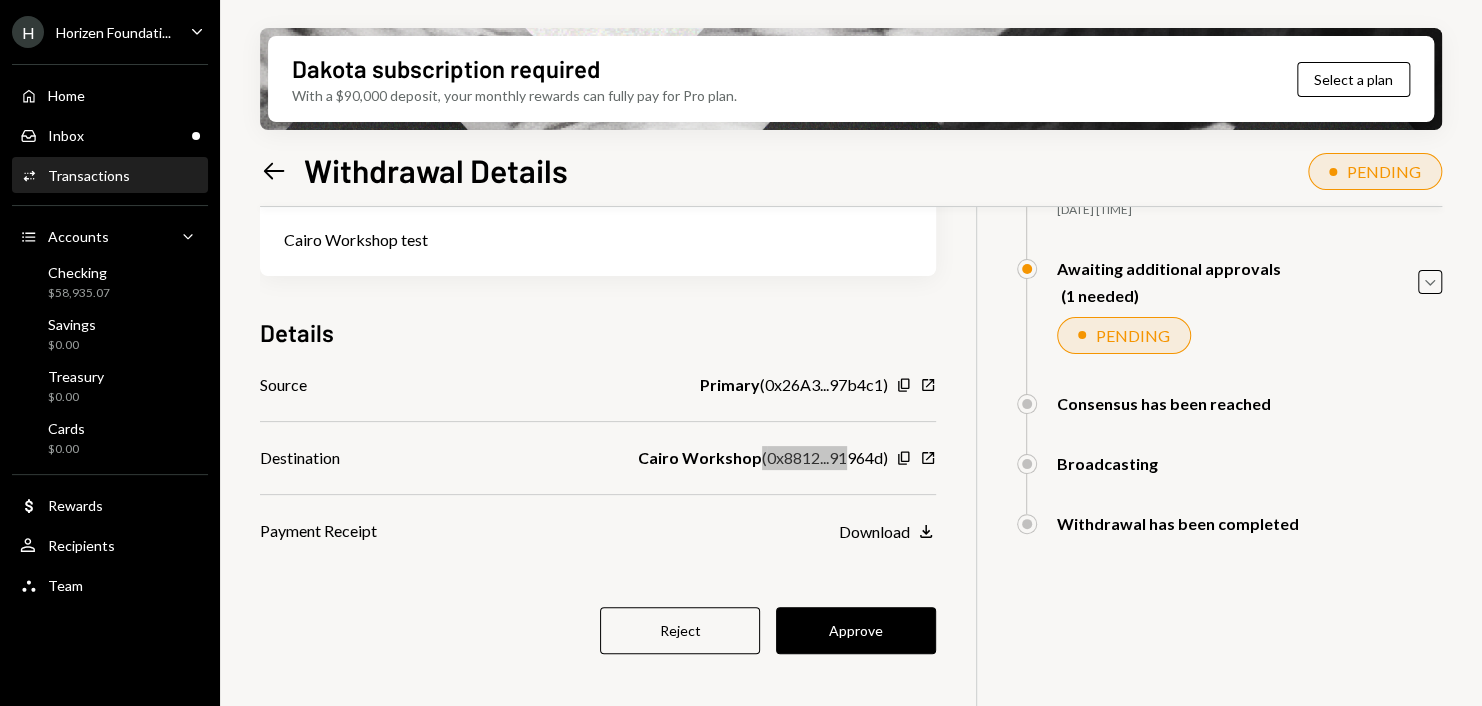 type 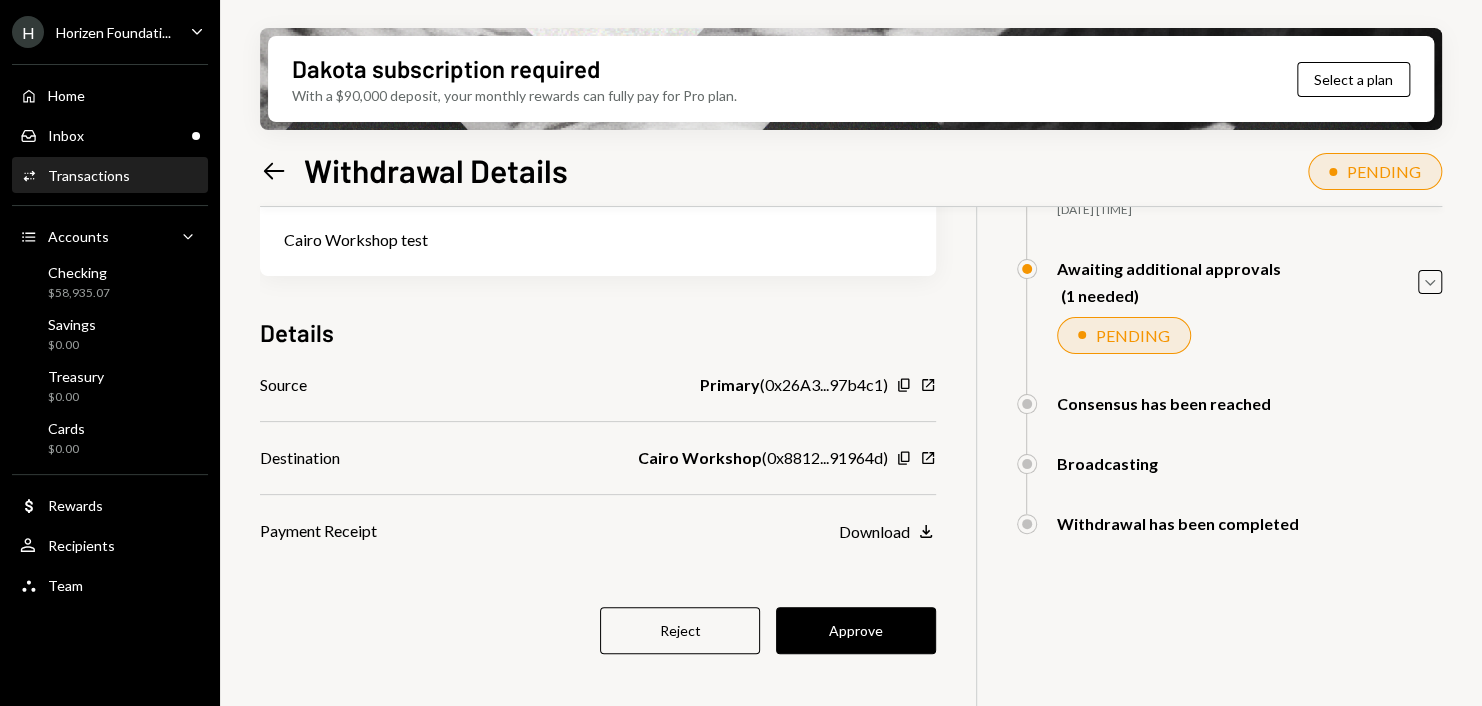 click on "10  USDC USD $10.00 Cairo Workshop test Details Source Primary  ( 0x26A3...97b4c1 ) Copy New Window Destination Cairo Workshop  ( 0x8812...91964d ) Copy New Window Payment Receipt Download   Download Reject Approve" at bounding box center (598, 382) 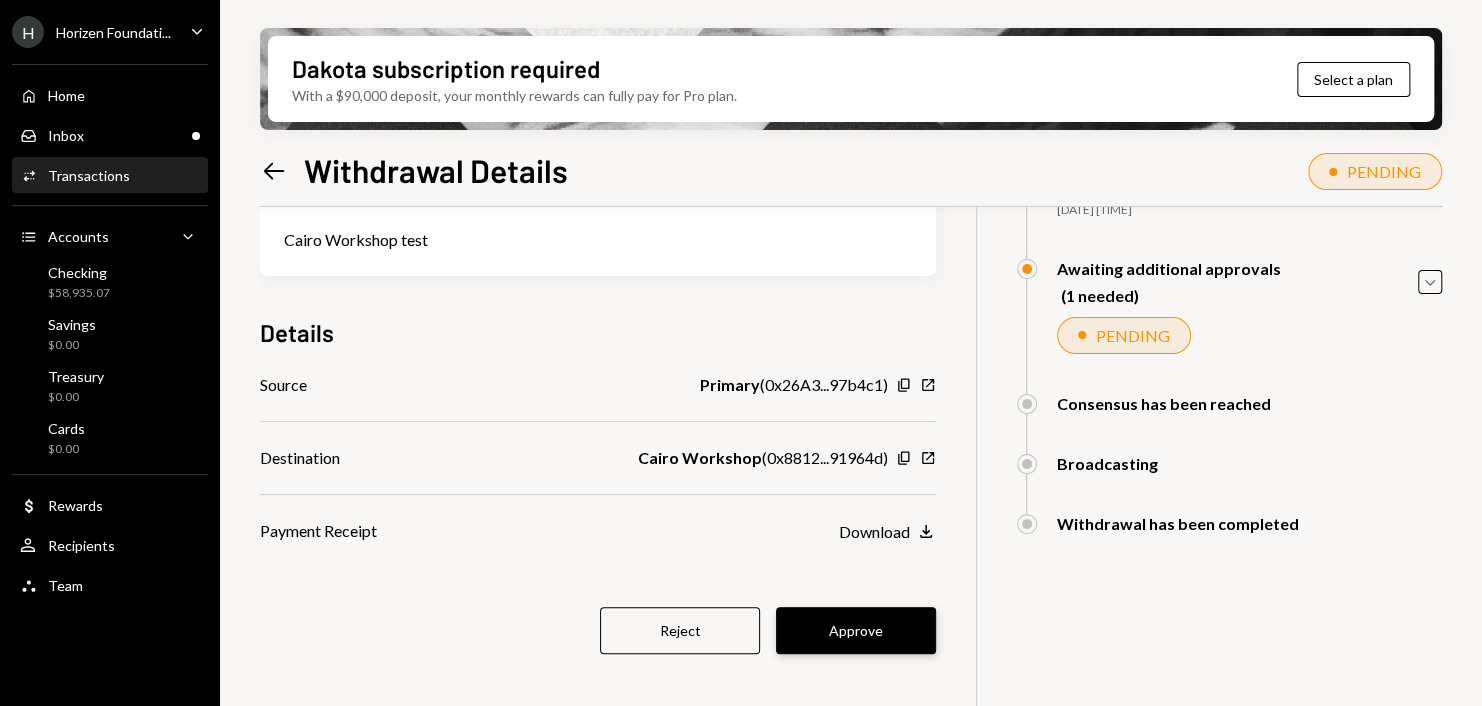 click on "Approve" at bounding box center [856, 630] 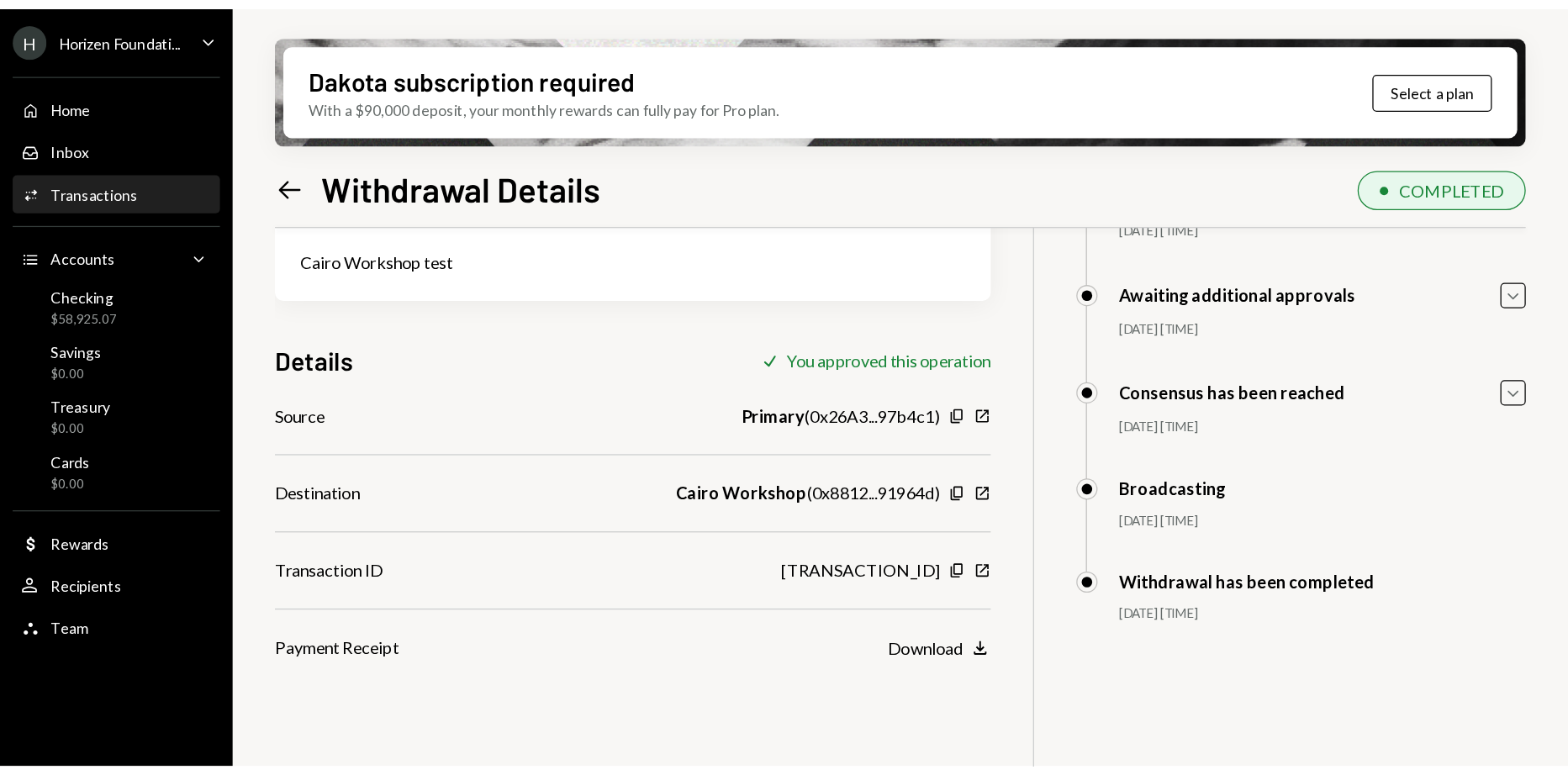 scroll, scrollTop: 134, scrollLeft: 0, axis: vertical 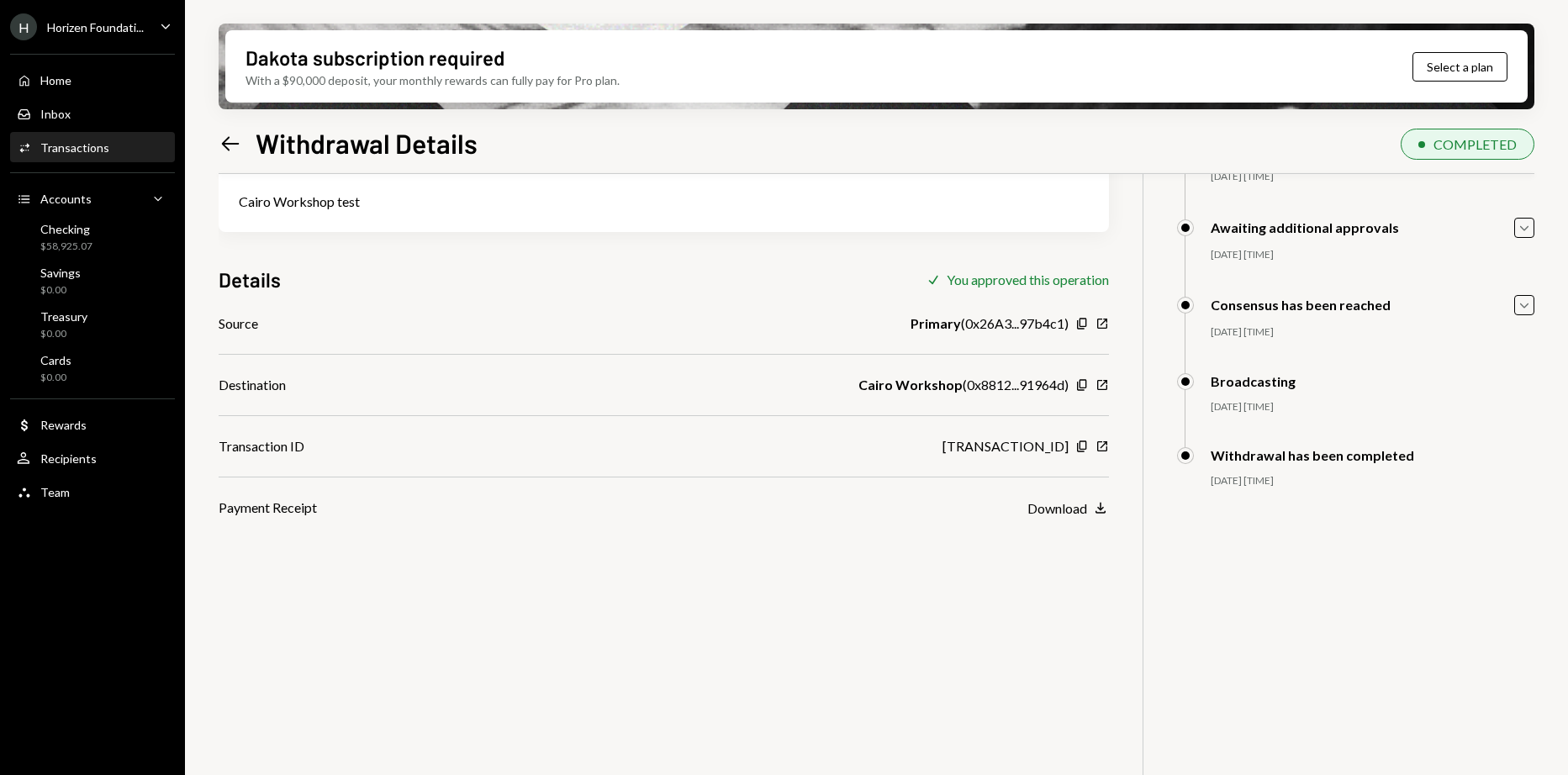 click on "10  USDC USD $10.00 Cairo Workshop test Details Check You   approved   this operation Source Primary  ( 0x26A3...97b4c1 ) Copy New Window Destination Cairo Workshop  ( 0x8812...91964d ) Copy New Window Transaction ID 0xa262...4849fa Copy New Window Payment Receipt Download   Download Timeline Savannah Netherlands has initiated a Withdrawal 07/16/25 8:44 PM Savannah Netherlands Approved Harrison Lac Approved Savannah Netherlands Approved Harrison Lac Approved Awaiting additional approvals Caret Down 07/17/25 11:03 AM Savannah Netherlands Approved Harrison Lac Approved Savannah Netherlands Approved Harrison Lac Approved Consensus has been reached Caret Down 07/17/25 11:03 AM Savannah Netherlands Approved Harrison Lac Approved Savannah Netherlands Approved Harrison Lac Approved Broadcasting 07/17/25 11:03 AM Savannah Netherlands Approved Harrison Lac Approved Savannah Netherlands Approved Harrison Lac Approved Withdrawal has been completed 07/17/25 11:03 AM Savannah Netherlands Approved Harrison Lac Approved" at bounding box center [876, 427] 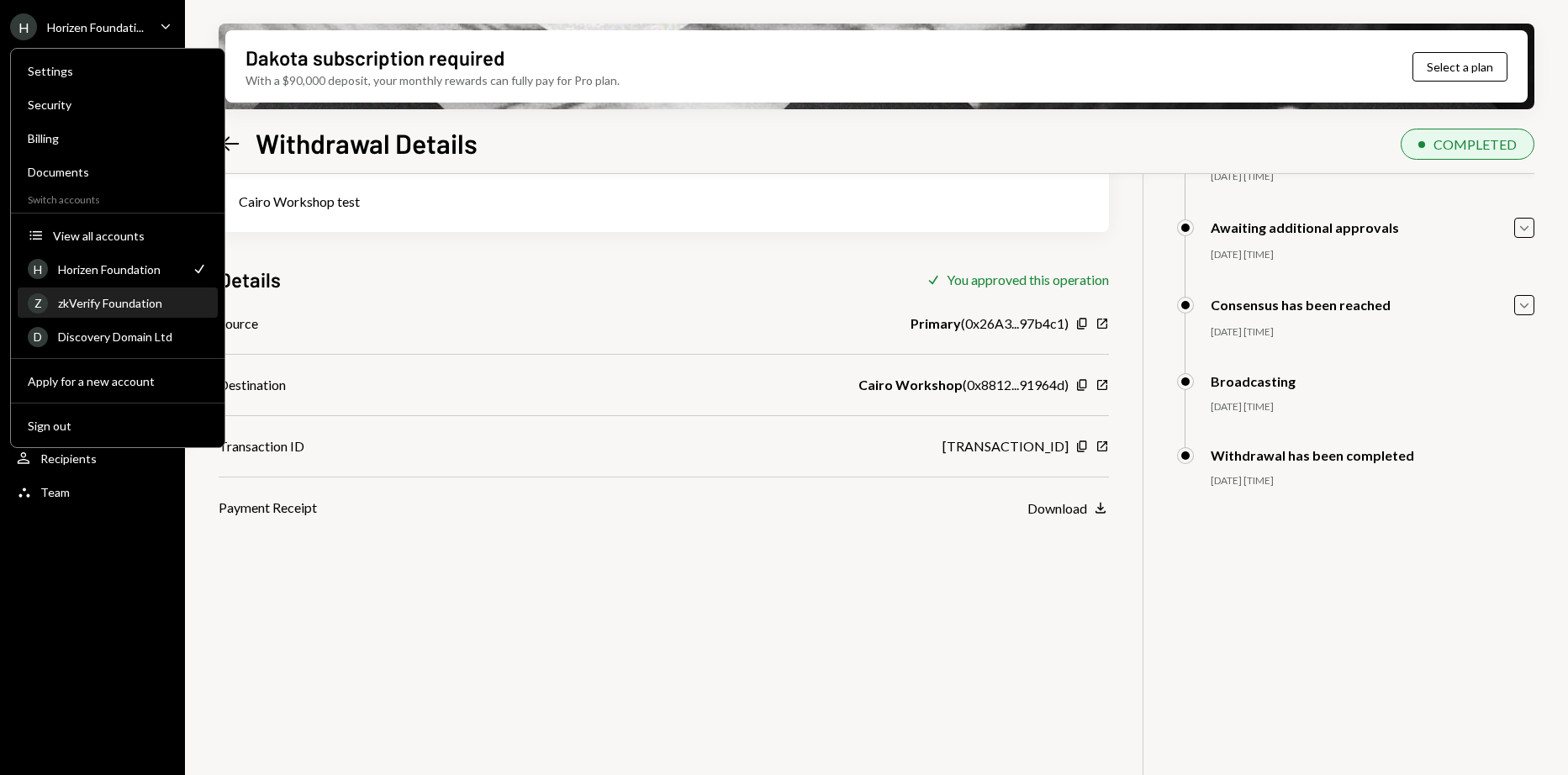 click on "zkVerify Foundation" at bounding box center (133, 303) 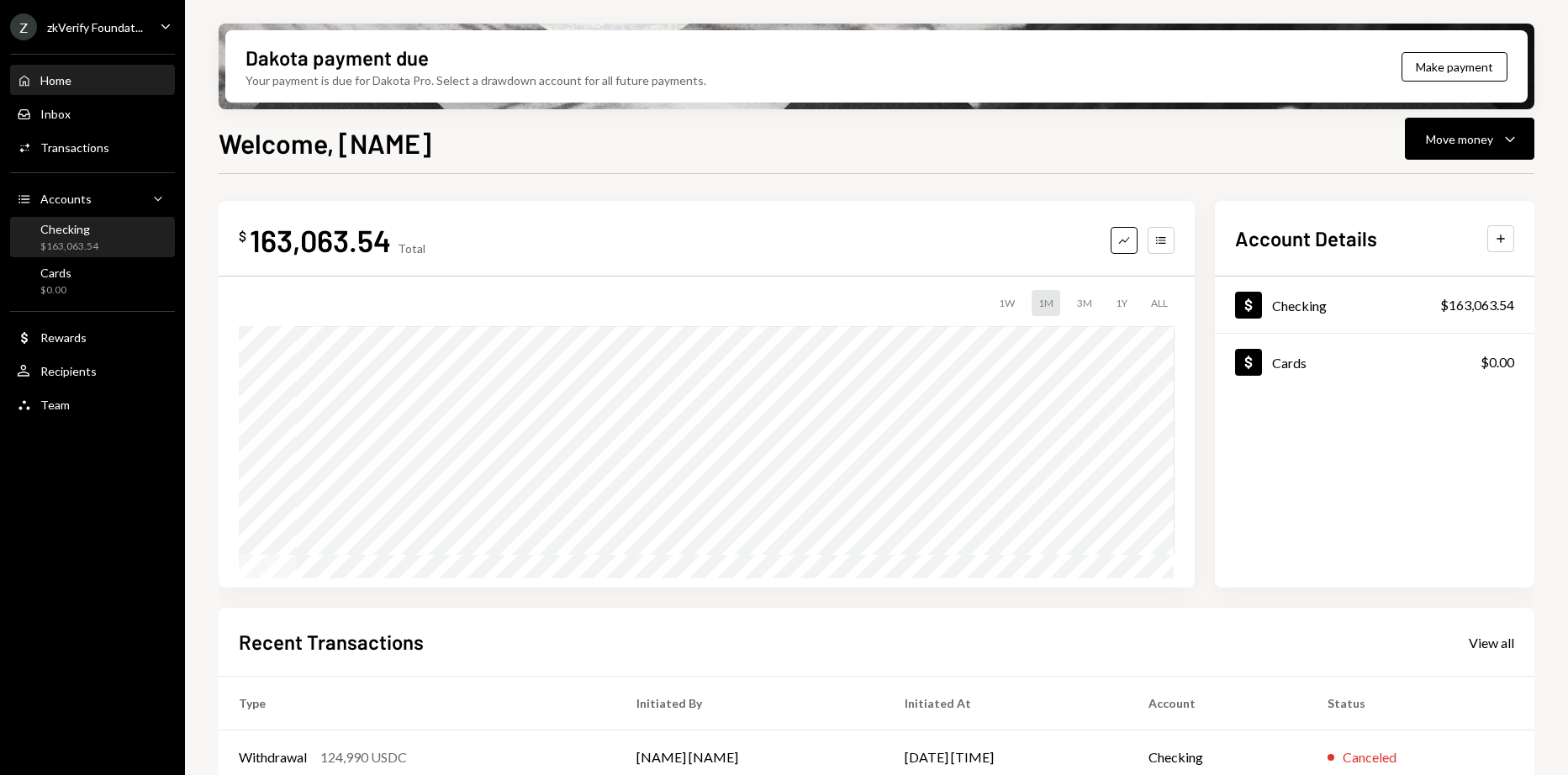 click on "Checking $163,063.54" at bounding box center [92, 238] 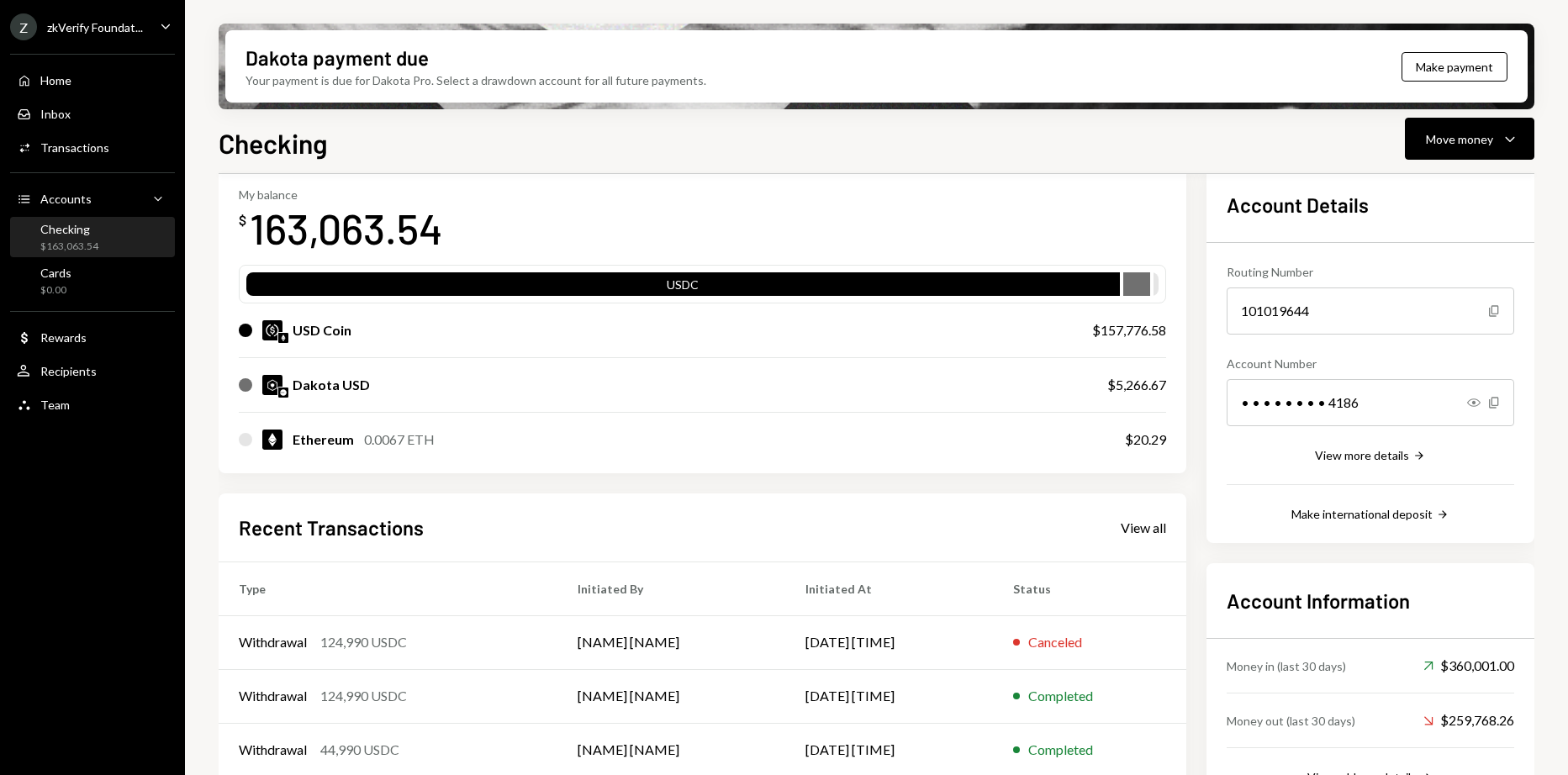 scroll, scrollTop: 84, scrollLeft: 0, axis: vertical 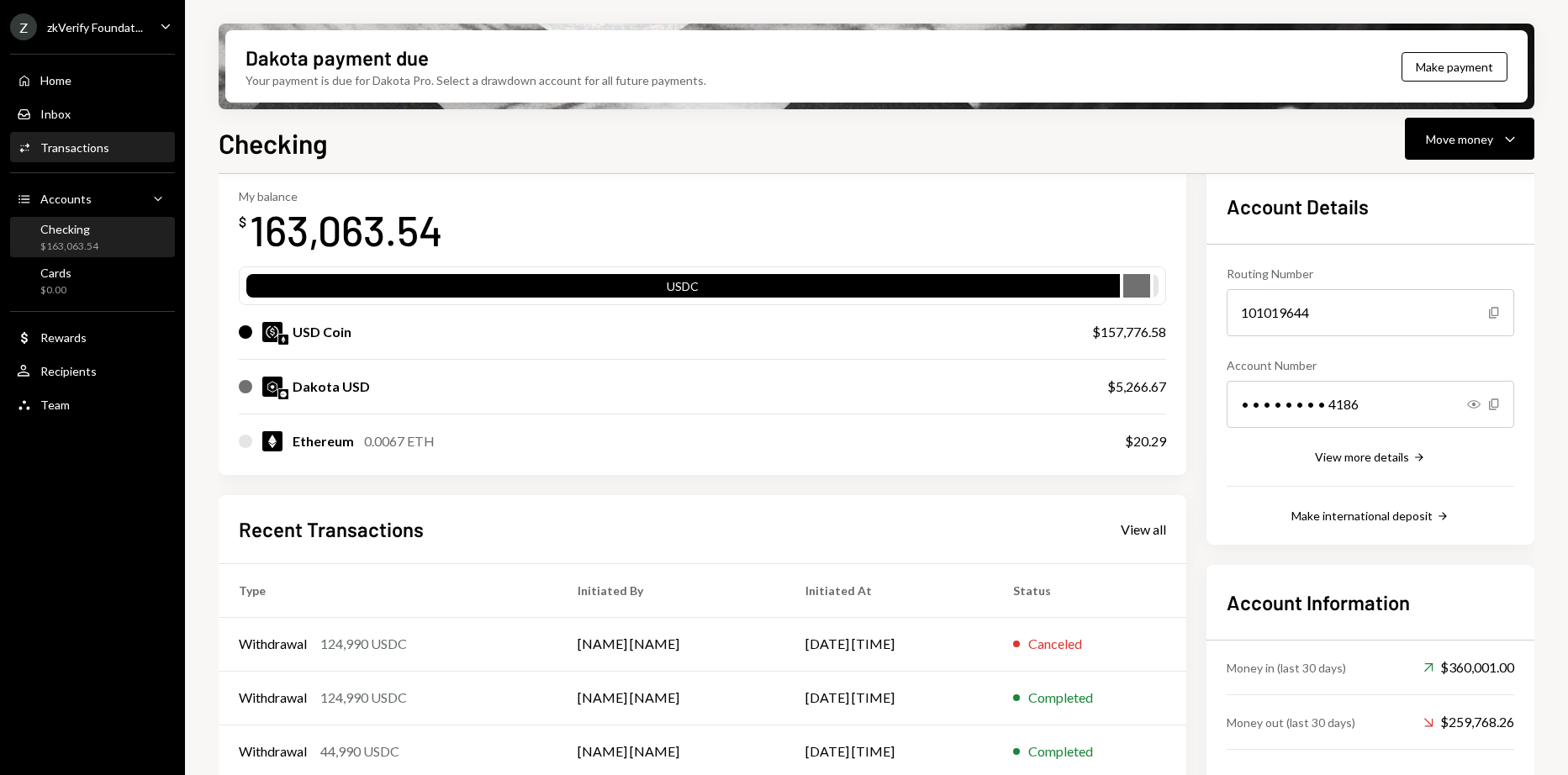 click on "Transactions" at bounding box center (75, 147) 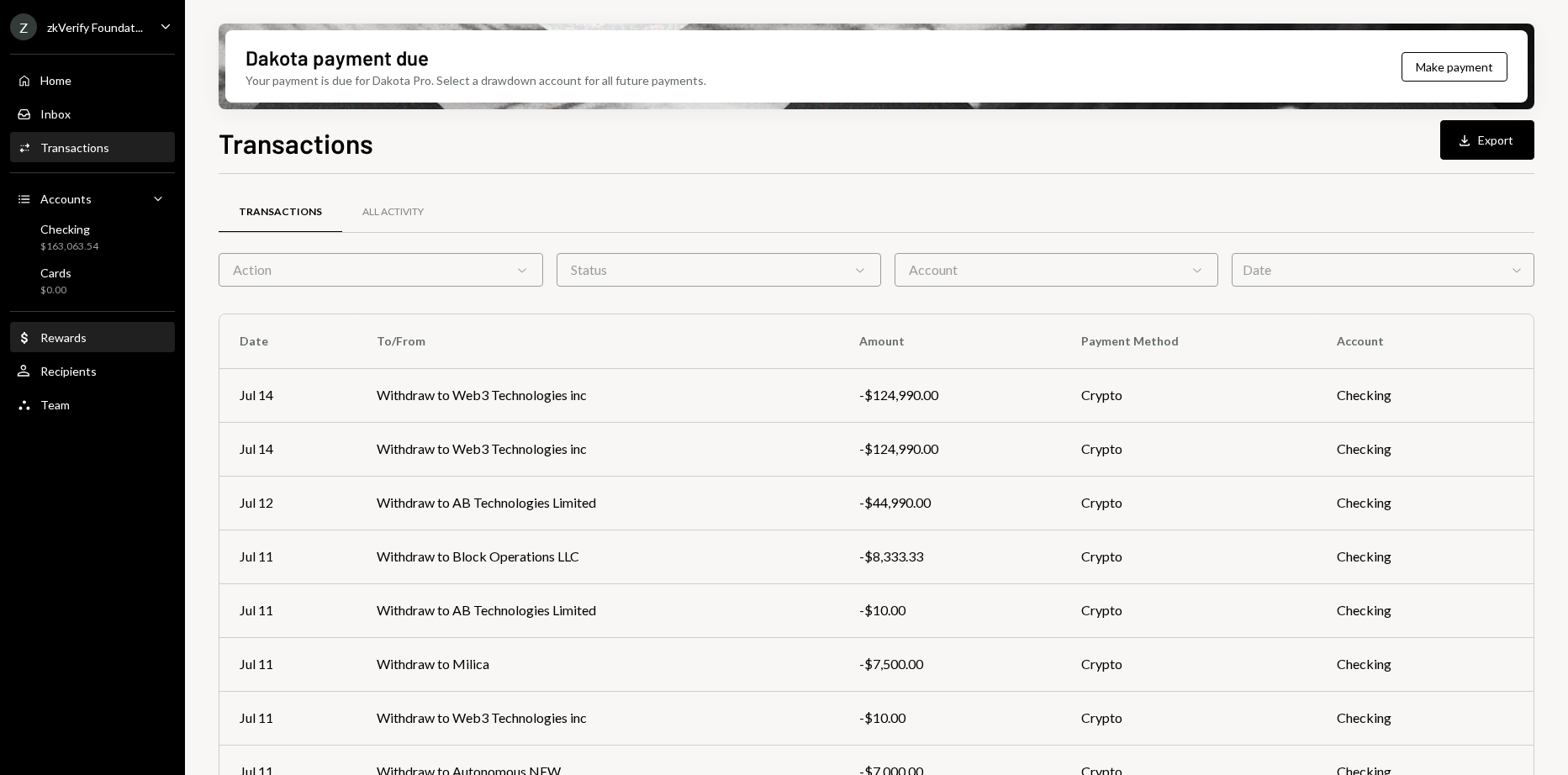 click on "Dollar Rewards" at bounding box center (92, 338) 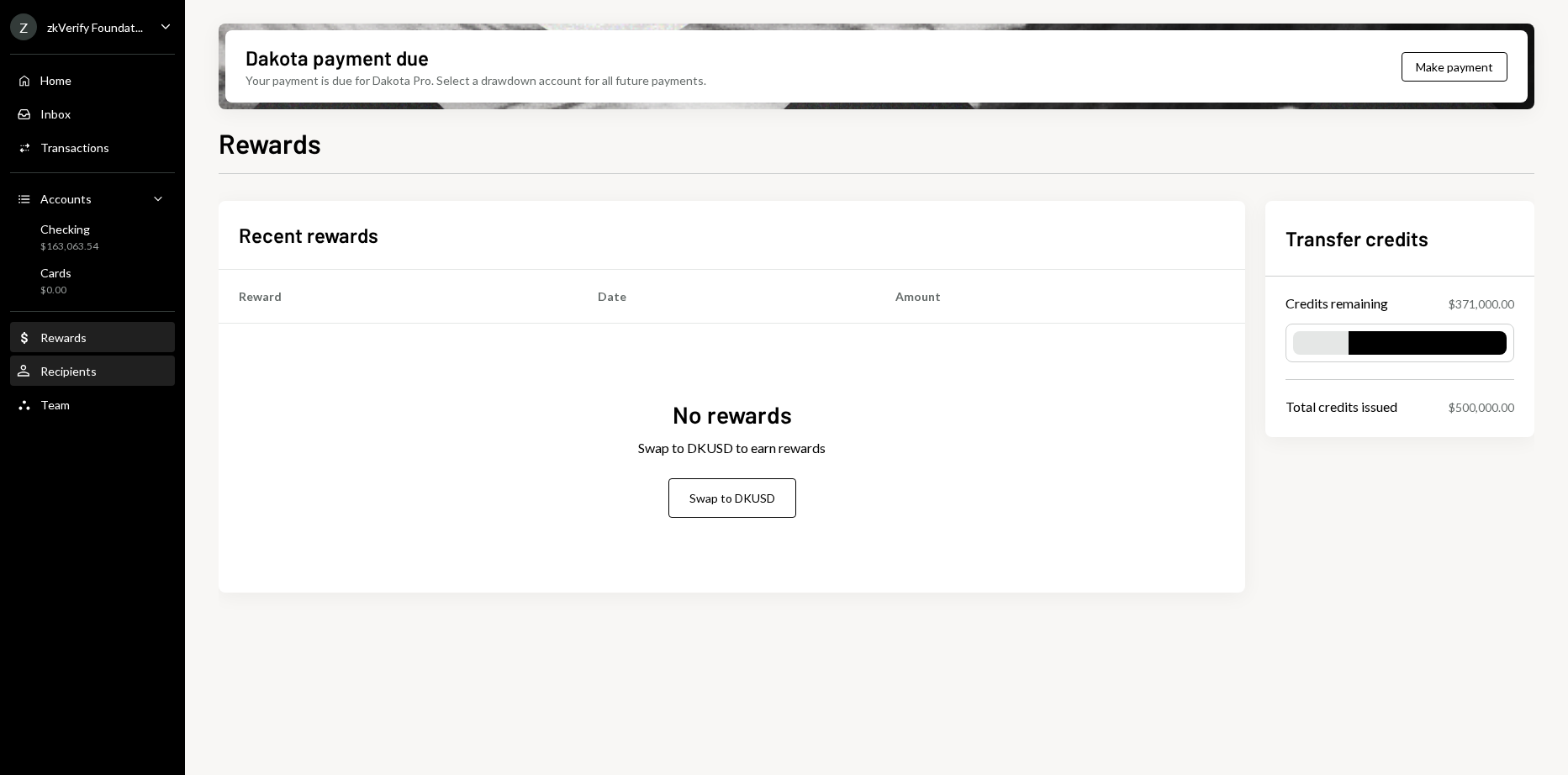 click on "Recipients" at bounding box center (68, 371) 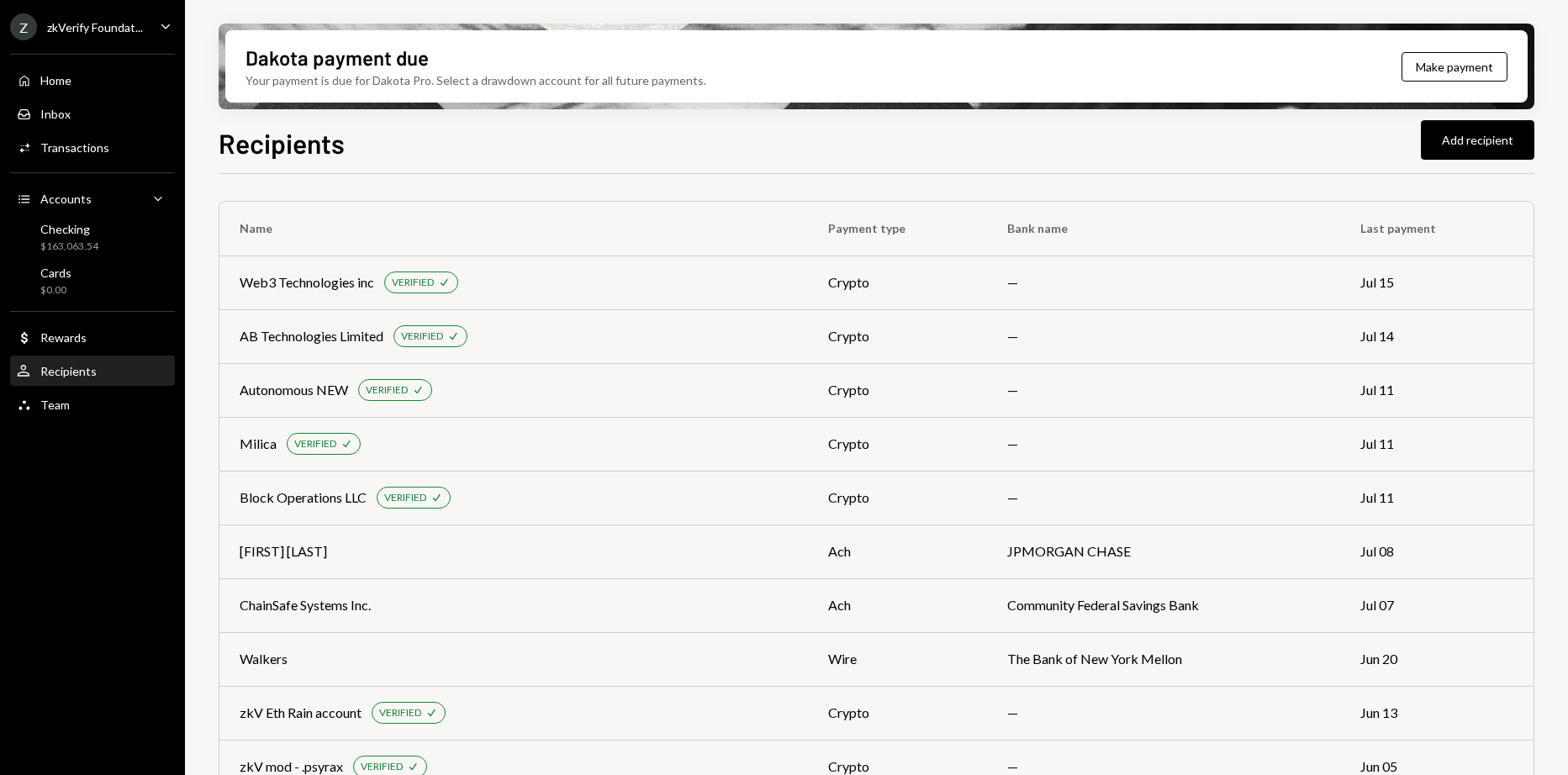 scroll, scrollTop: 0, scrollLeft: 0, axis: both 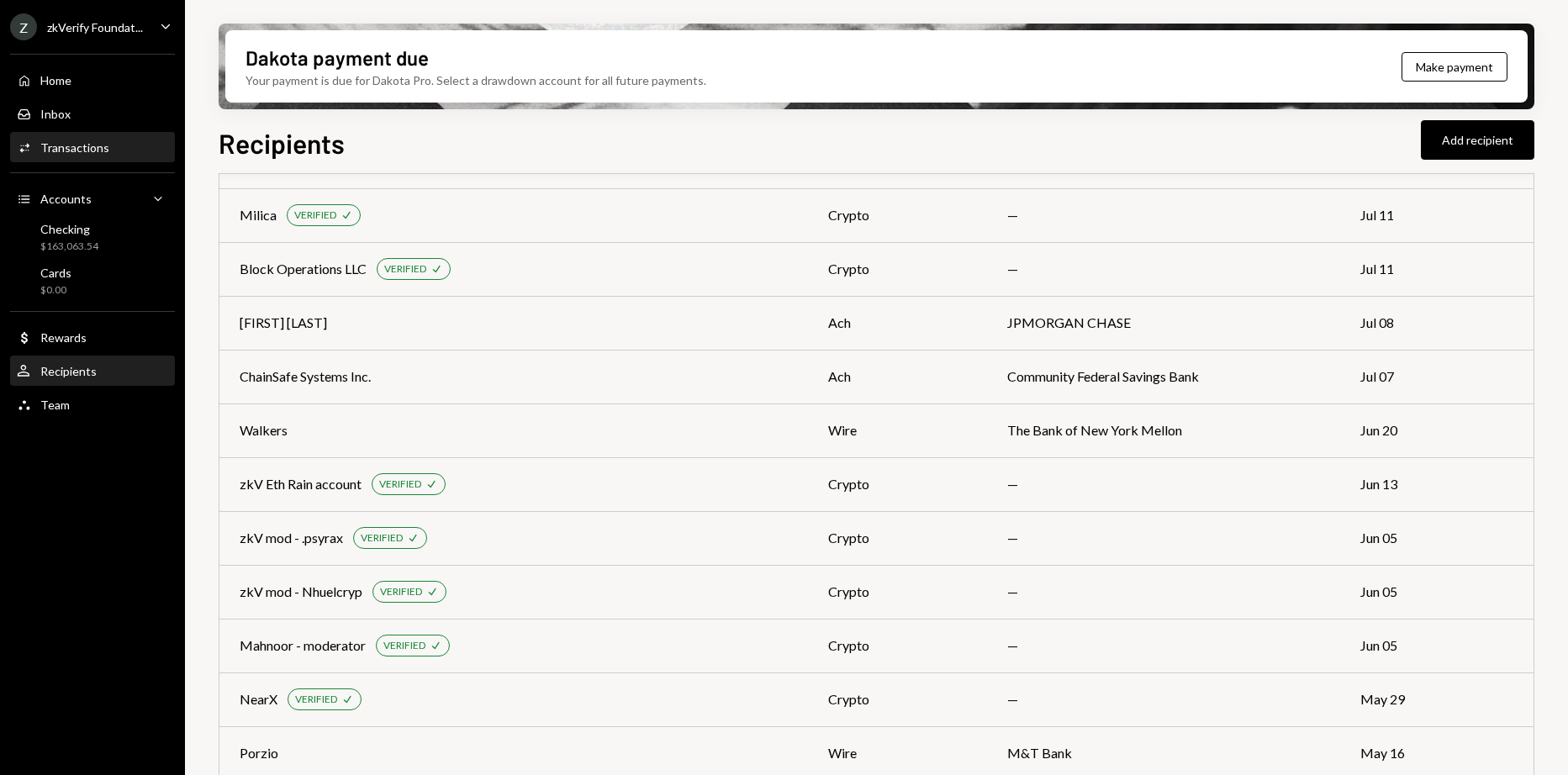 click on "Activities Transactions" at bounding box center [92, 148] 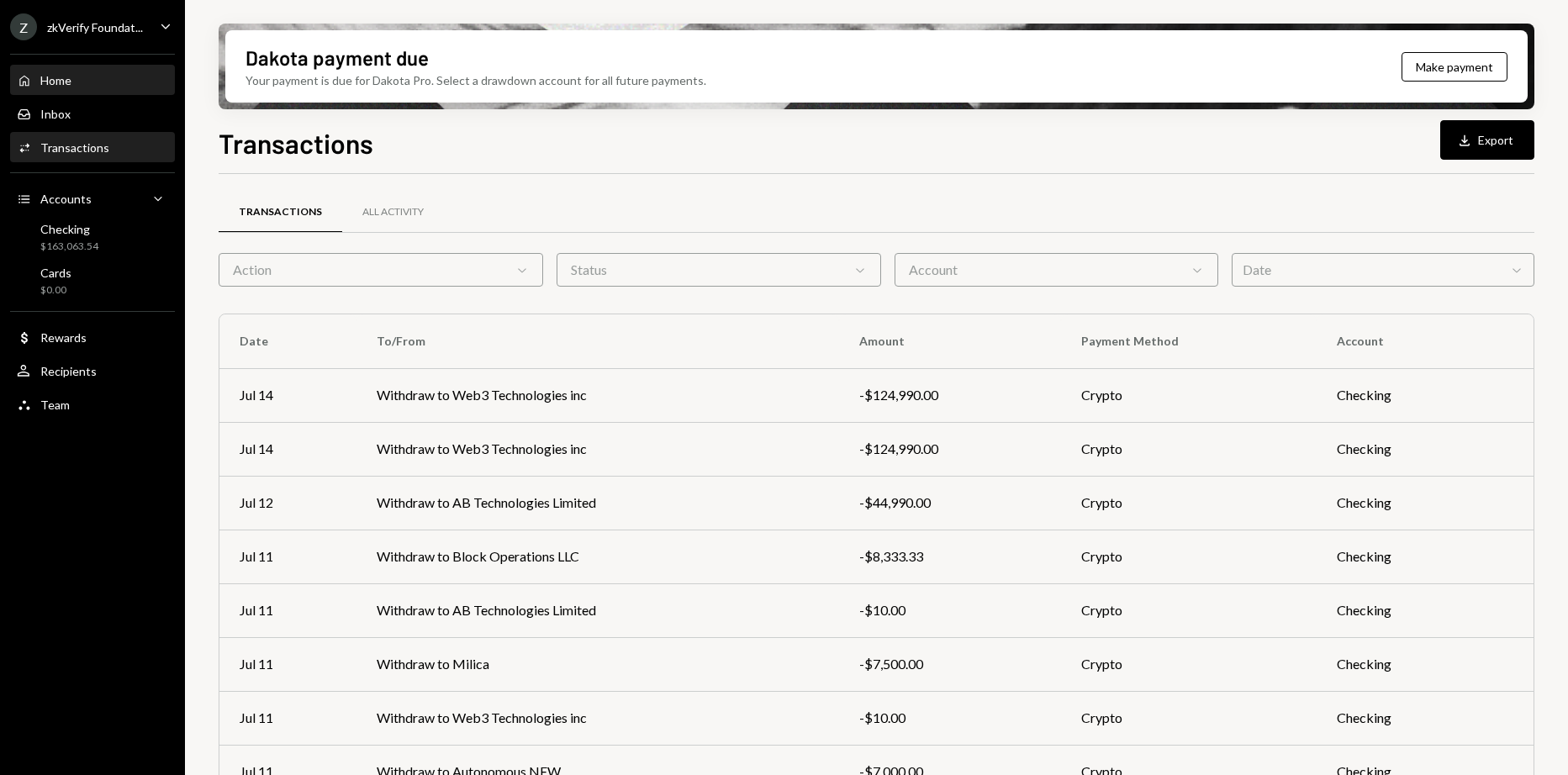click on "Home Home" at bounding box center (92, 81) 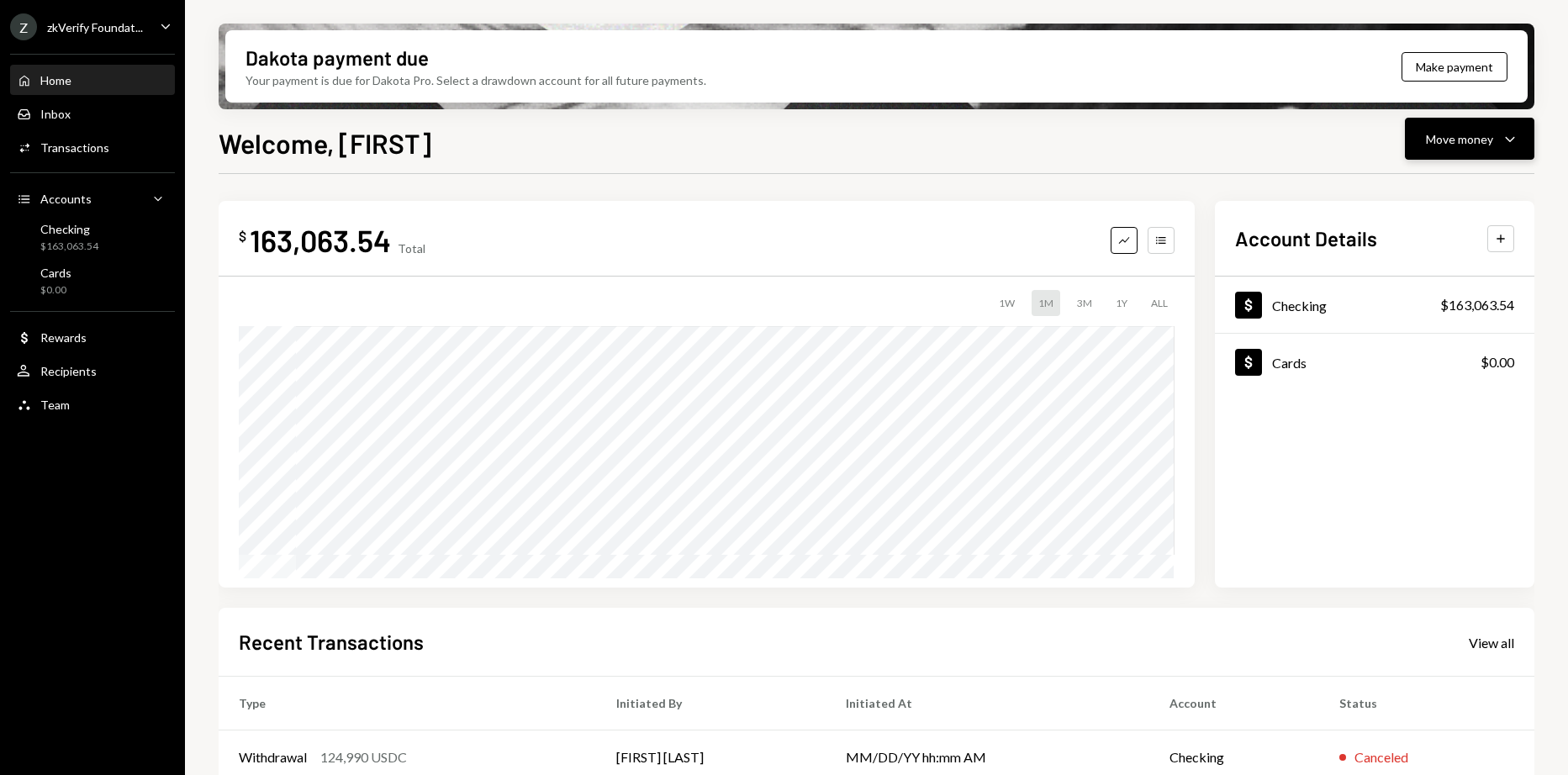 click on "Move money" at bounding box center (1460, 139) 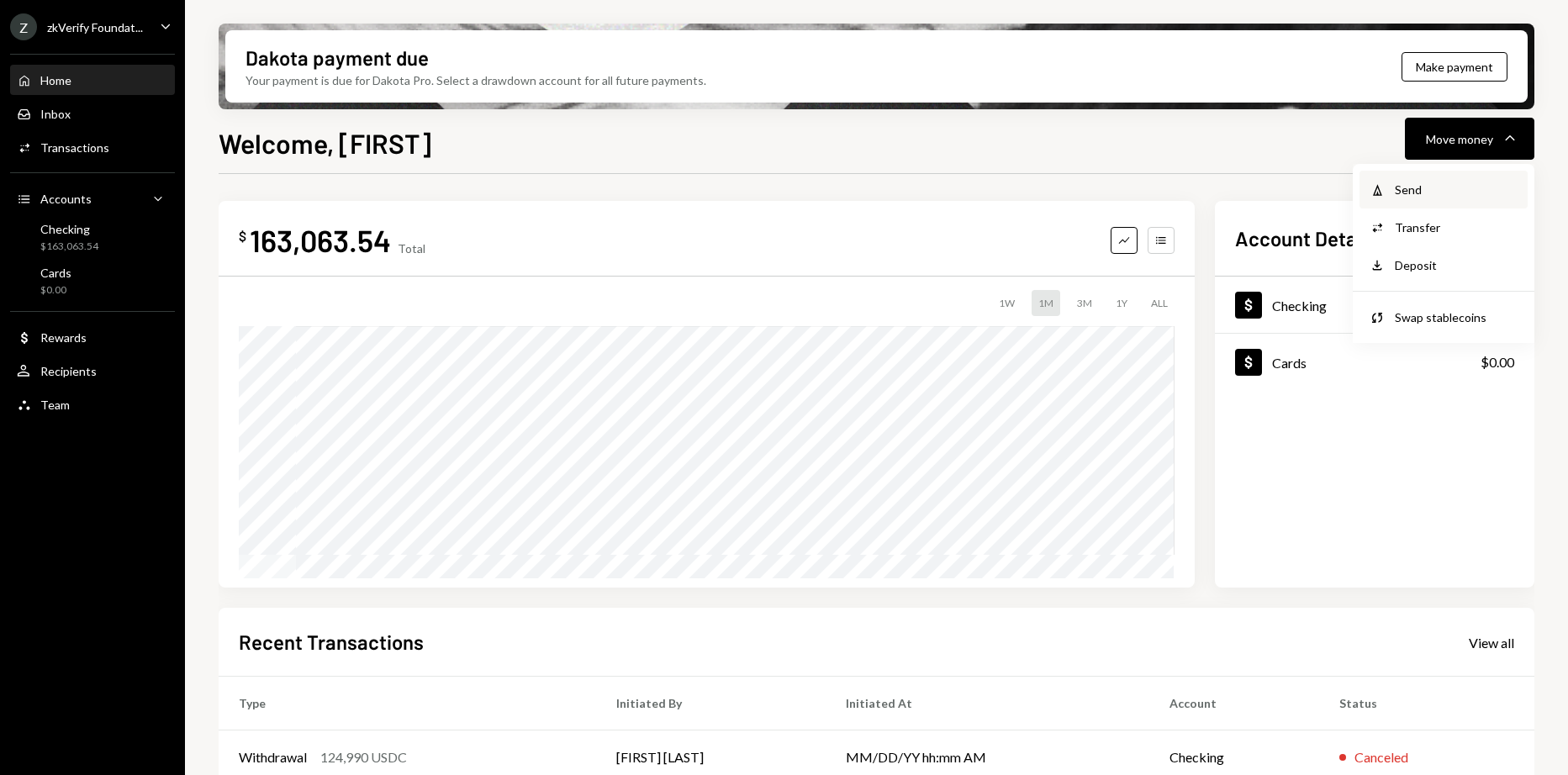 click on "Withdraw Send" at bounding box center (1444, 189) 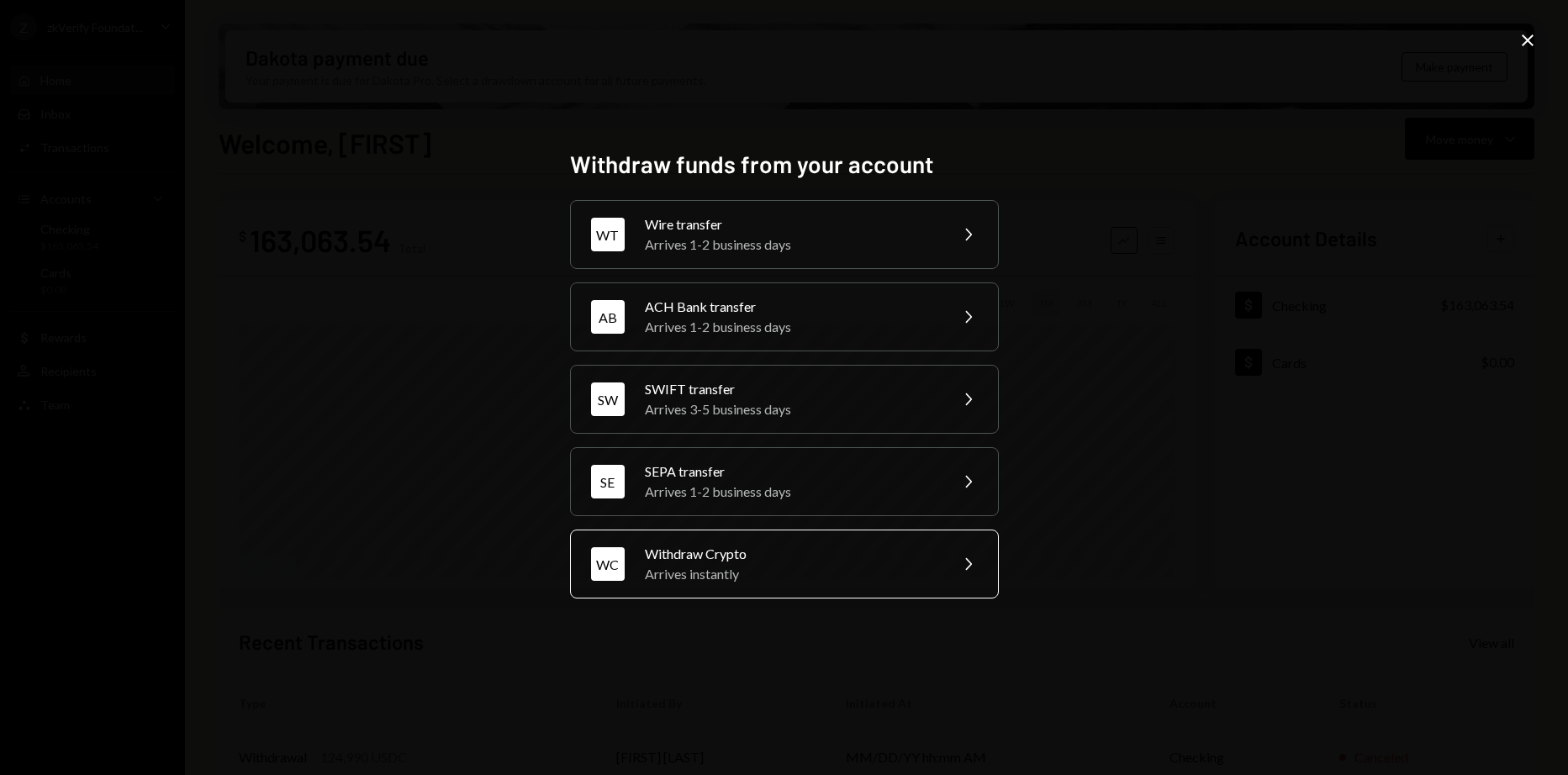 click on "Arrives instantly" at bounding box center [791, 574] 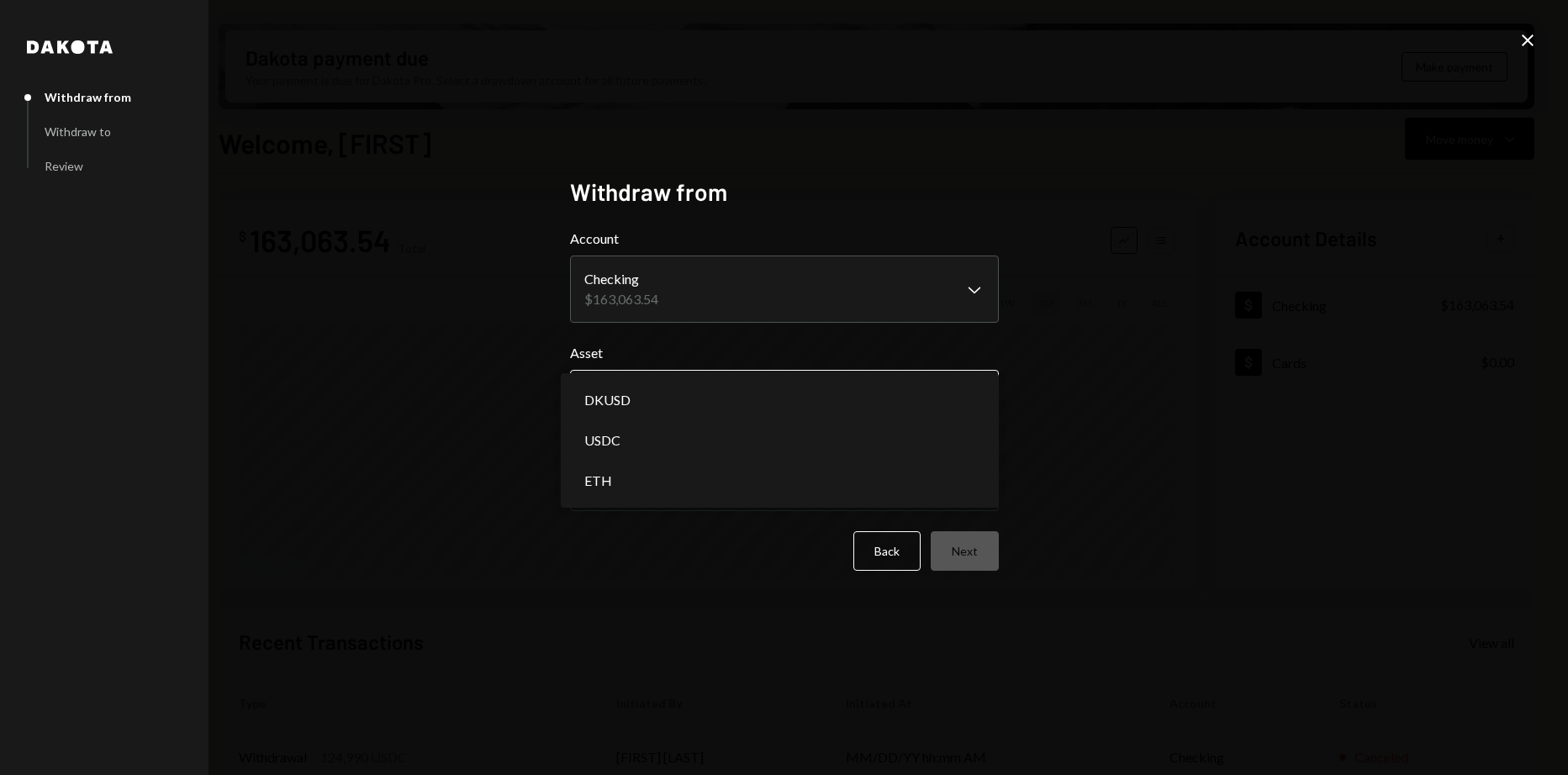 click on "Z zkVerify Foundat... Caret Down Home Home Inbox Inbox Activities Transactions Accounts Accounts Caret Down Checking $163,063.54 Cards $0.00 Dollar Rewards User Recipients Team Team Dakota payment due Your payment is due for Dakota Pro. Select a drawdown account for all future payments. Make payment Welcome, Harrison Move money Caret Down $ 163,063.54 Total Graph Accounts 1W 1M 3M 1Y ALL Account Details Plus Dollar Checking $163,063.54 Dollar Cards $0.00 Recent Transactions View all Type Initiated By Initiated At Account Status Withdrawal 124,990  USDC Harrison Lac 07/14/25 7:15 PM Checking Canceled Withdrawal 124,990  USDC Harrison Lac 07/14/25 7:15 PM Checking Completed Withdrawal 44,990  USDC Harrison Lac 07/12/25 6:54 AM Checking Completed Withdrawal 8,333.33  USDC Harrison Lac 07/11/25 5:12 PM Checking Completed Withdrawal 10  USDC Harrison Lac 07/11/25 11:53 AM Checking Completed Welcome, Harrison - Dakota Dakota Withdraw from Withdraw to Review Withdraw from Account Checking $163,063.54 Chevron Down" at bounding box center (784, 388) 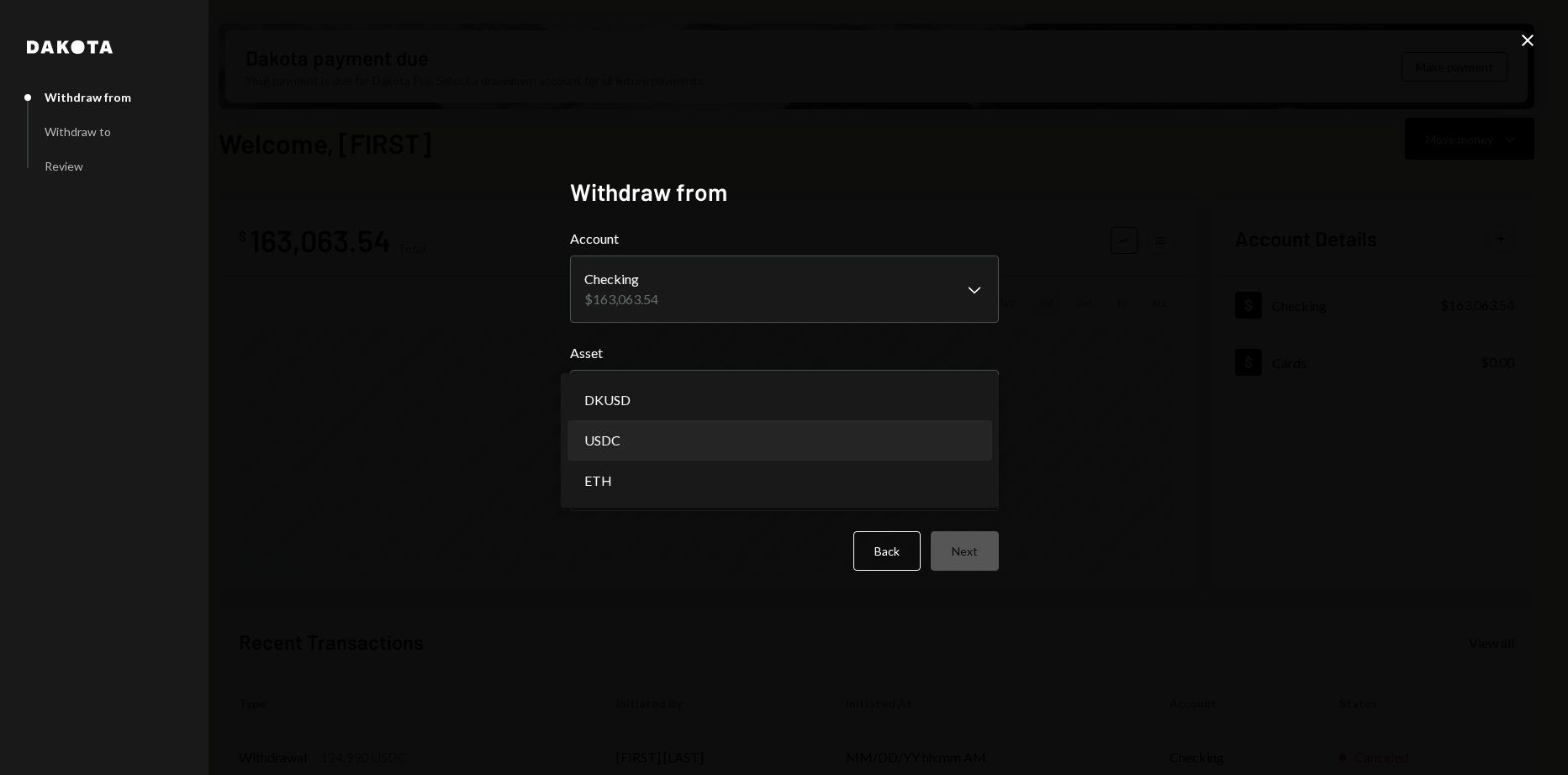 select on "****" 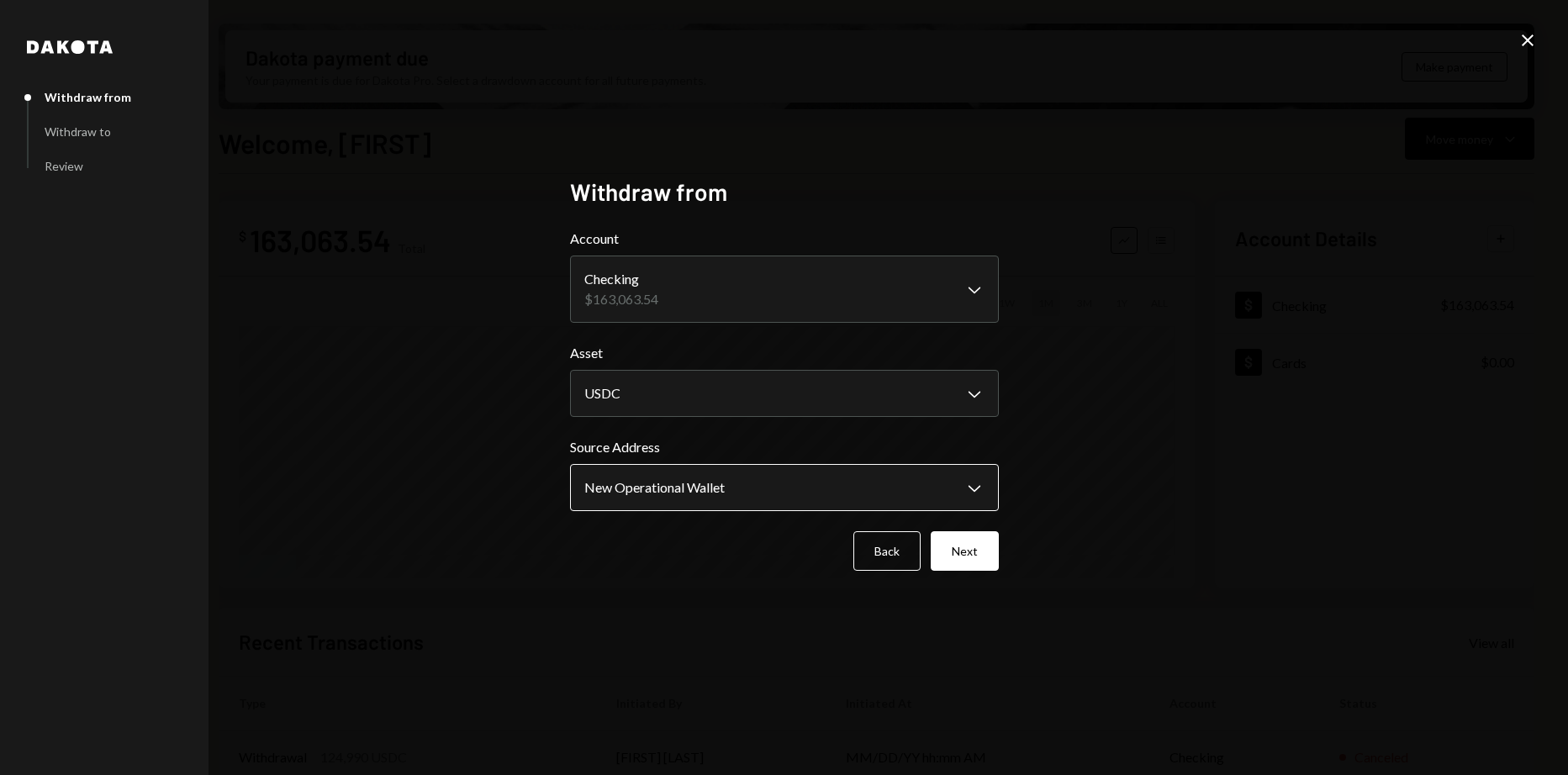 click on "Z zkVerify Foundat... Caret Down Home Home Inbox Inbox Activities Transactions Accounts Accounts Caret Down Checking $163,063.54 Cards $0.00 Dollar Rewards User Recipients Team Team Dakota payment due Your payment is due for Dakota Pro. Select a drawdown account for all future payments. Make payment Welcome, Harrison Move money Caret Down $ 163,063.54 Total Graph Accounts 1W 1M 3M 1Y ALL Account Details Plus Dollar Checking $163,063.54 Dollar Cards $0.00 Recent Transactions View all Type Initiated By Initiated At Account Status Withdrawal 124,990  USDC Harrison Lac 07/14/25 7:15 PM Checking Canceled Withdrawal 124,990  USDC Harrison Lac 07/14/25 7:15 PM Checking Completed Withdrawal 44,990  USDC Harrison Lac 07/12/25 6:54 AM Checking Completed Withdrawal 8,333.33  USDC Harrison Lac 07/11/25 5:12 PM Checking Completed Withdrawal 10  USDC Harrison Lac 07/11/25 11:53 AM Checking Completed Welcome, Harrison - Dakota Dakota Withdraw from Withdraw to Review Withdraw from Account Checking $163,063.54 Chevron Down" at bounding box center [784, 388] 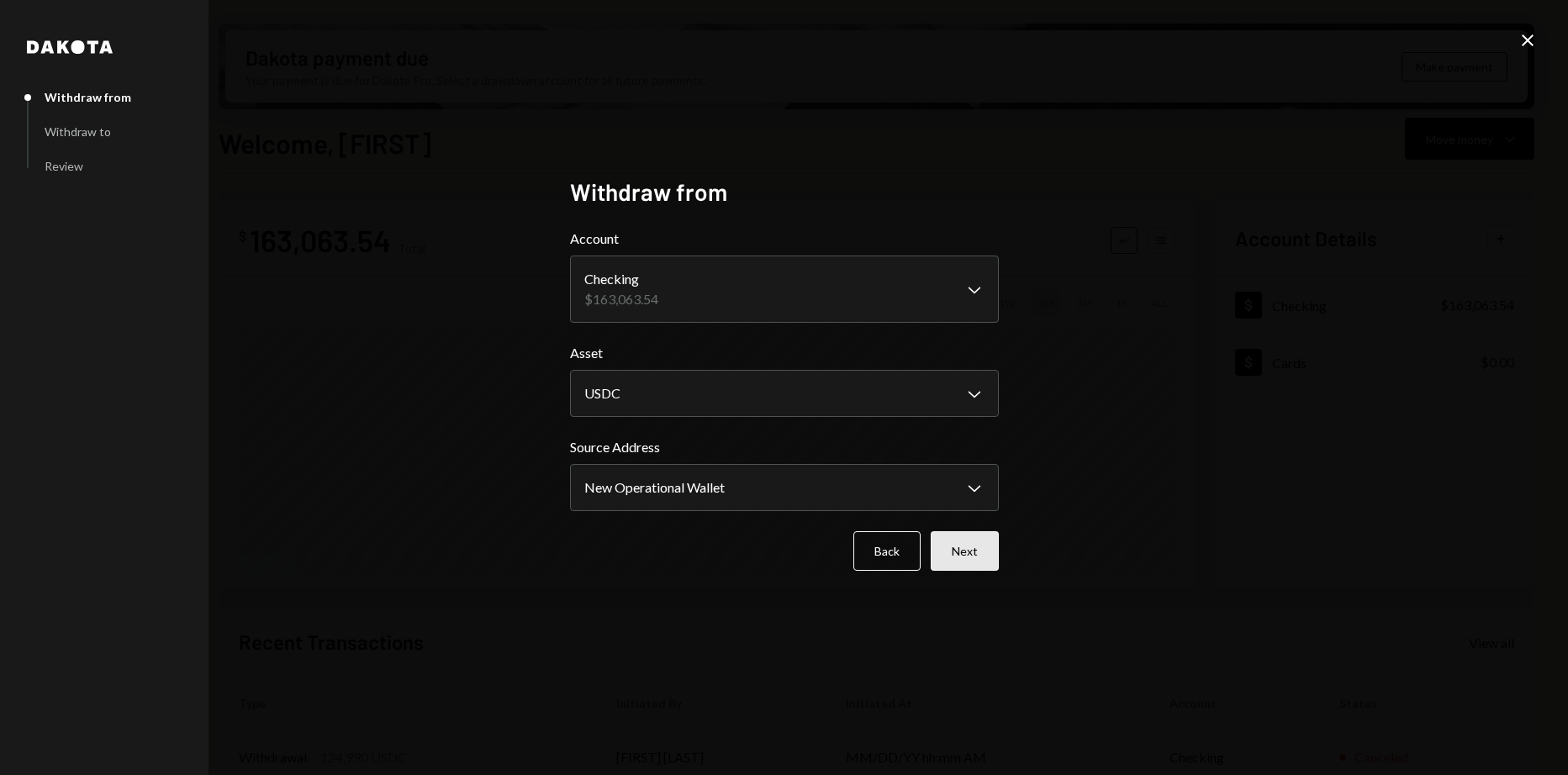 click on "Next" at bounding box center [964, 551] 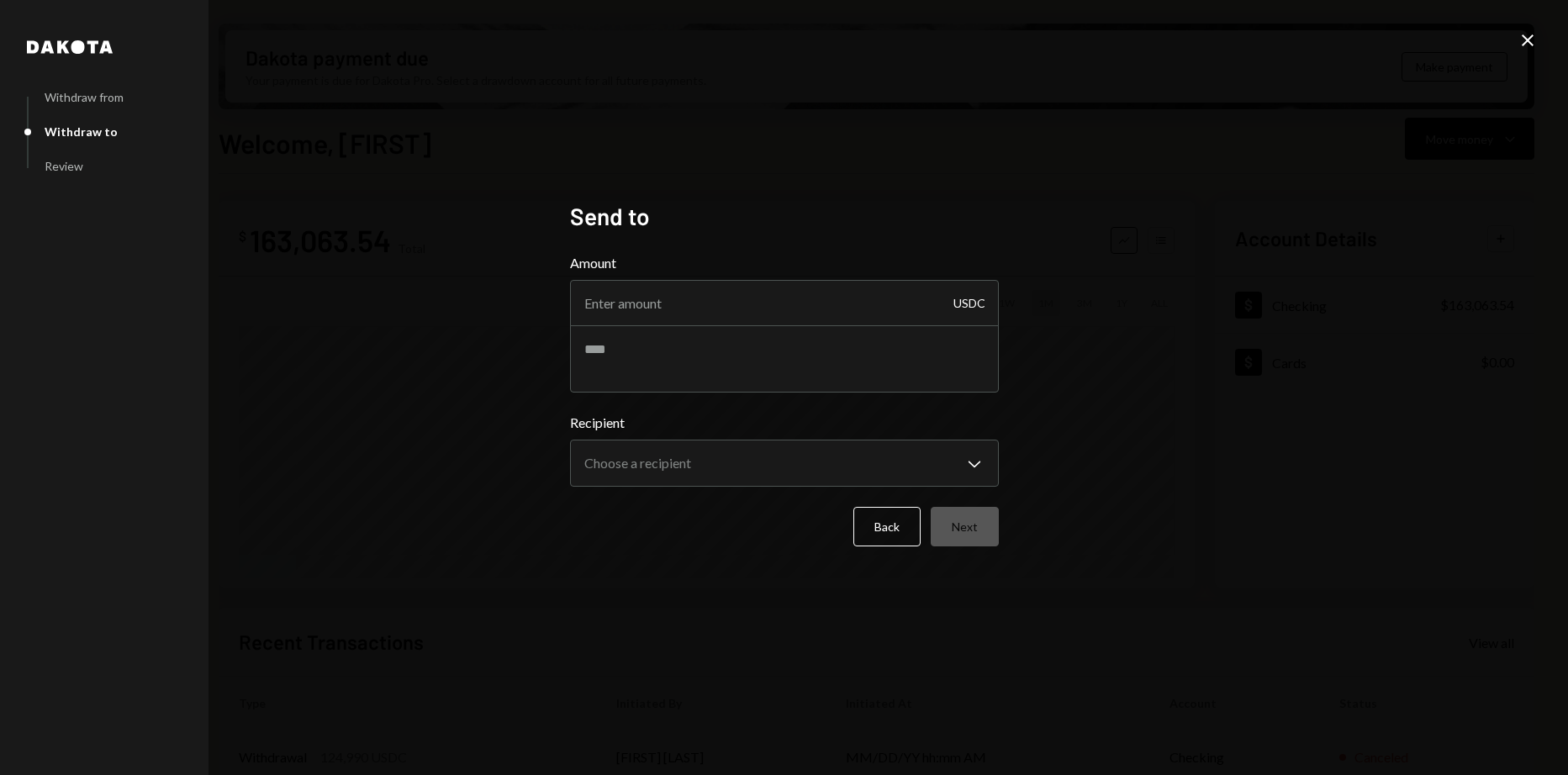 click on "Amount USDC" at bounding box center (784, 290) 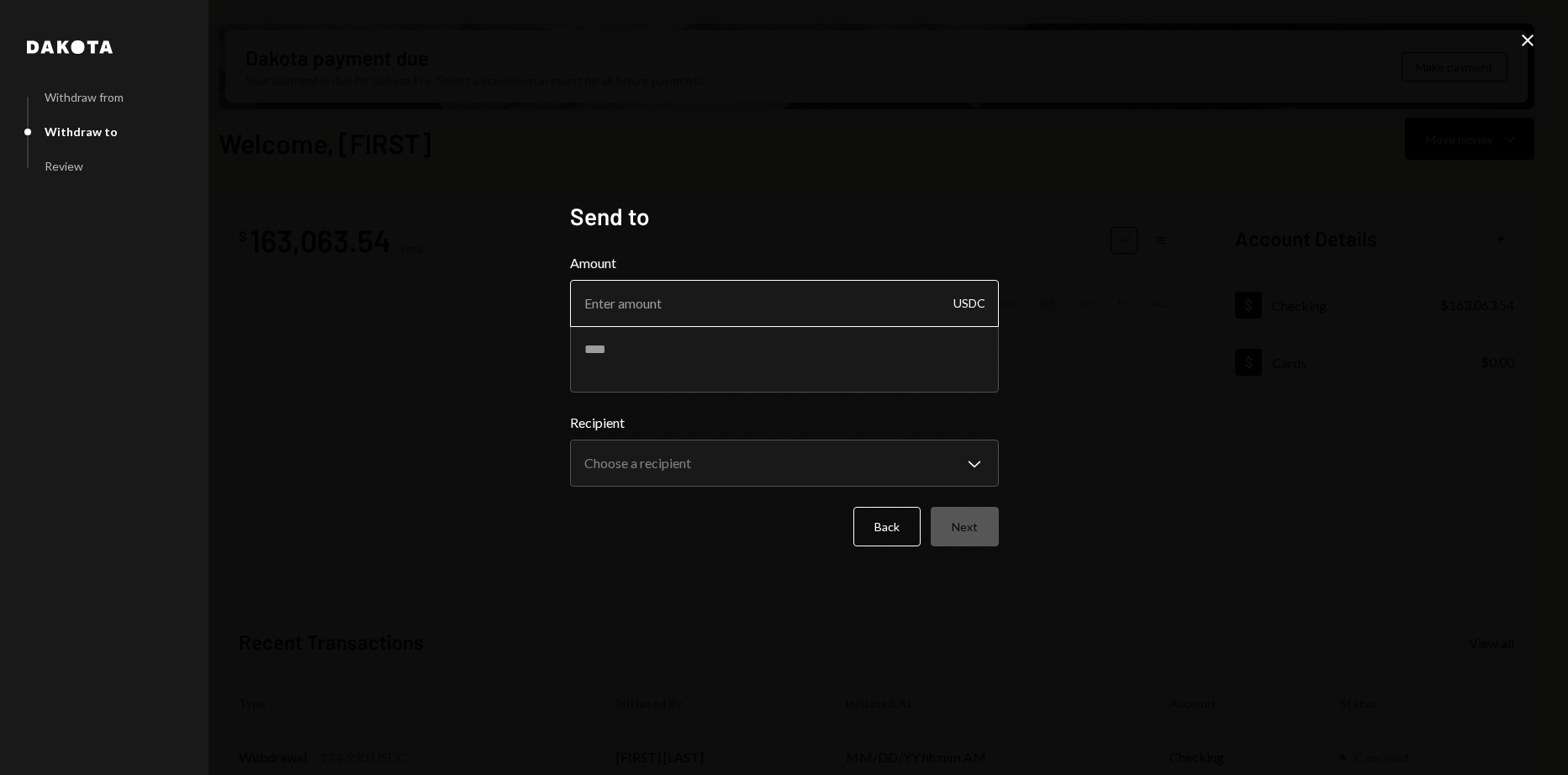 click on "Amount" at bounding box center (784, 303) 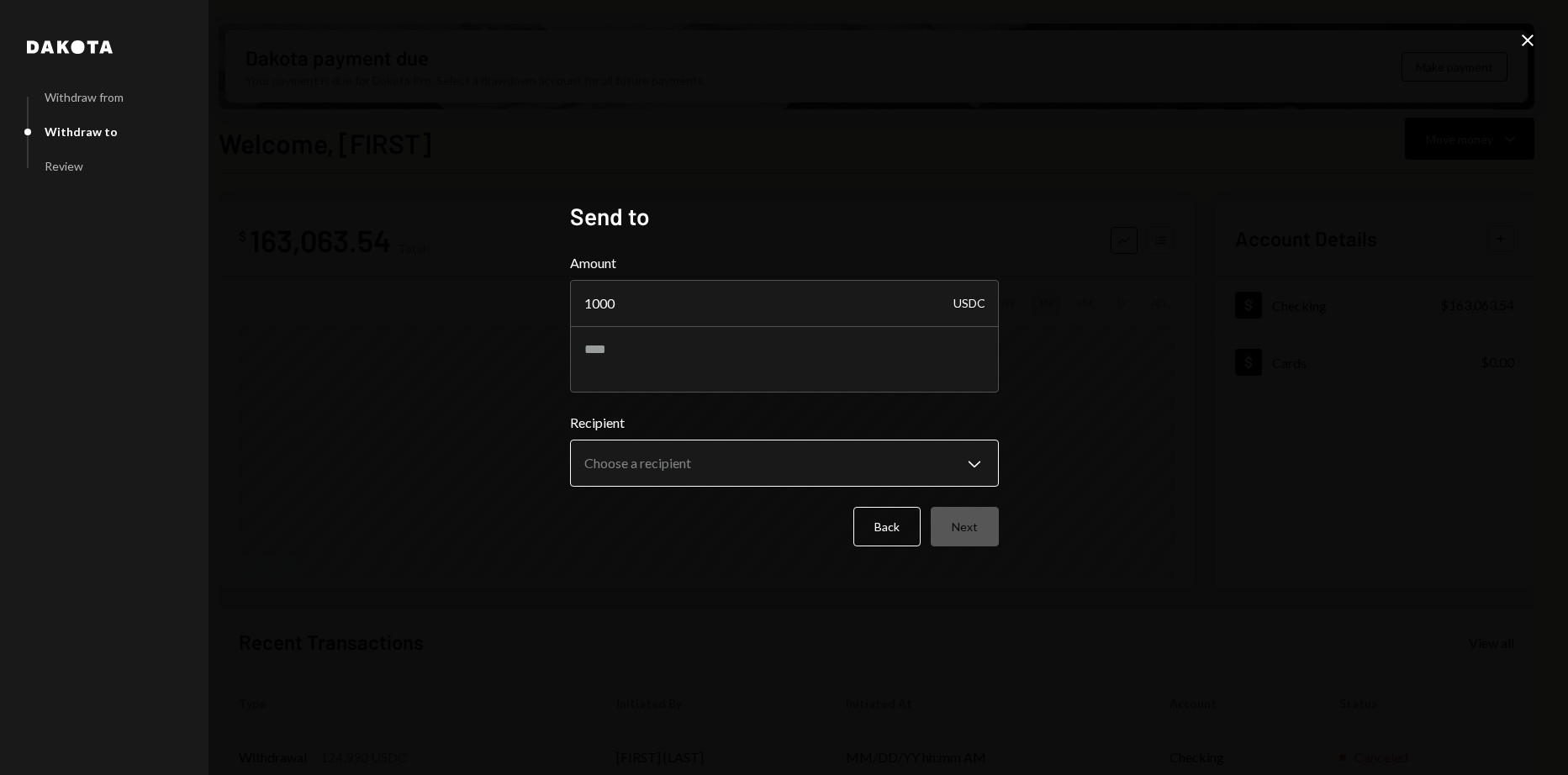 type on "1000" 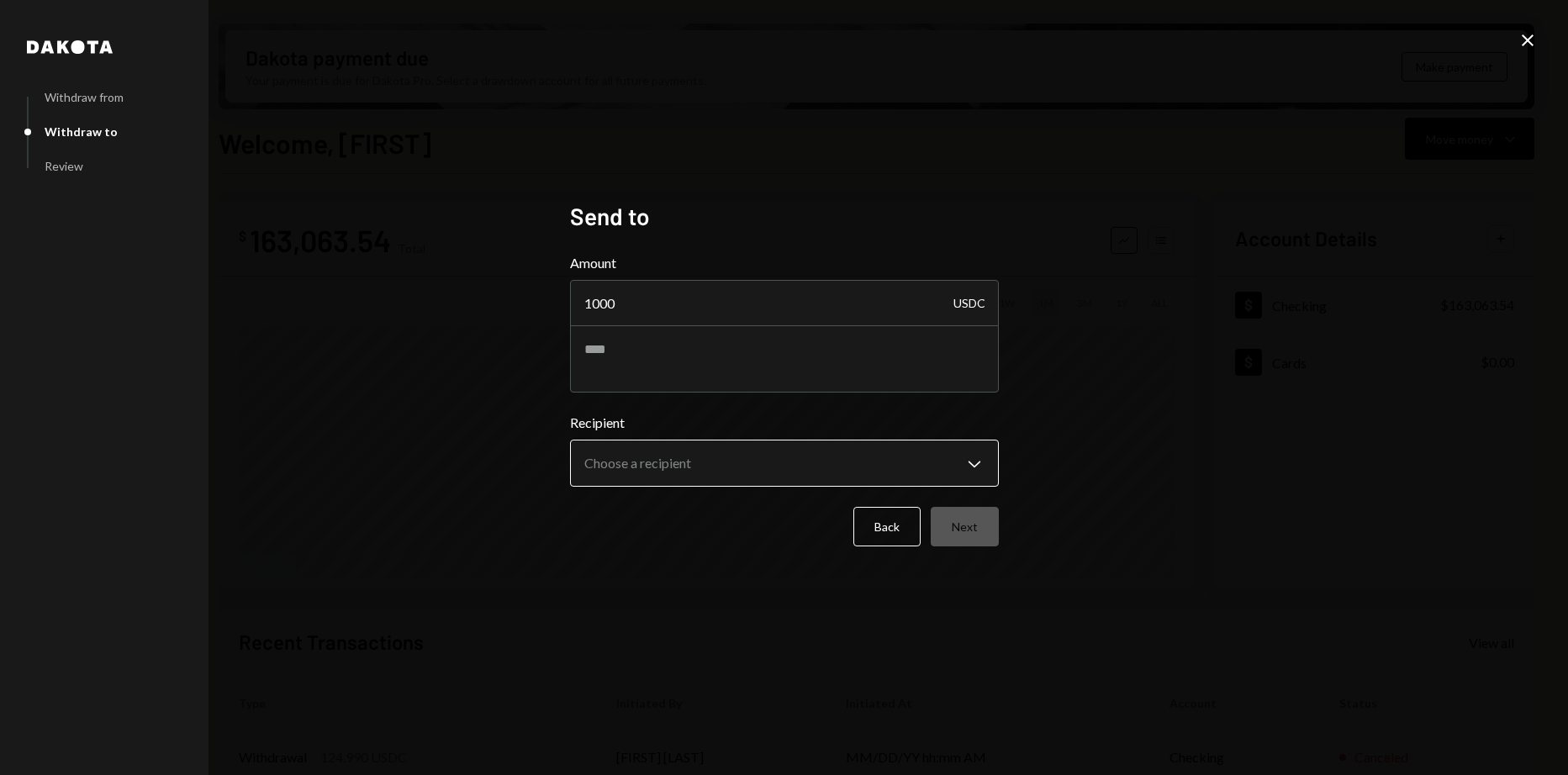 click on "Z zkVerify Foundat... Caret Down Home Home Inbox Inbox Activities Transactions Accounts Accounts Caret Down Checking $163,063.54 Cards $0.00 Dollar Rewards User Recipients Team Team Dakota payment due Your payment is due for Dakota Pro. Select a drawdown account for all future payments. Make payment Welcome, Harrison Move money Caret Down $ 163,063.54 Total Graph Accounts 1W 1M 3M 1Y ALL Account Details Plus Dollar Checking $163,063.54 Dollar Cards $0.00 Recent Transactions View all Type Initiated By Initiated At Account Status Withdrawal 124,990  USDC Harrison Lac 07/14/25 7:15 PM Checking Canceled Withdrawal 124,990  USDC Harrison Lac 07/14/25 7:15 PM Checking Completed Withdrawal 44,990  USDC Harrison Lac 07/12/25 6:54 AM Checking Completed Withdrawal 8,333.33  USDC Harrison Lac 07/11/25 5:12 PM Checking Completed Withdrawal 10  USDC Harrison Lac 07/11/25 11:53 AM Checking Completed Welcome, Harrison - Dakota Dakota Withdraw from Withdraw to Review Send to Amount 1000 USDC Recipient Choose a recipient Back" at bounding box center (784, 388) 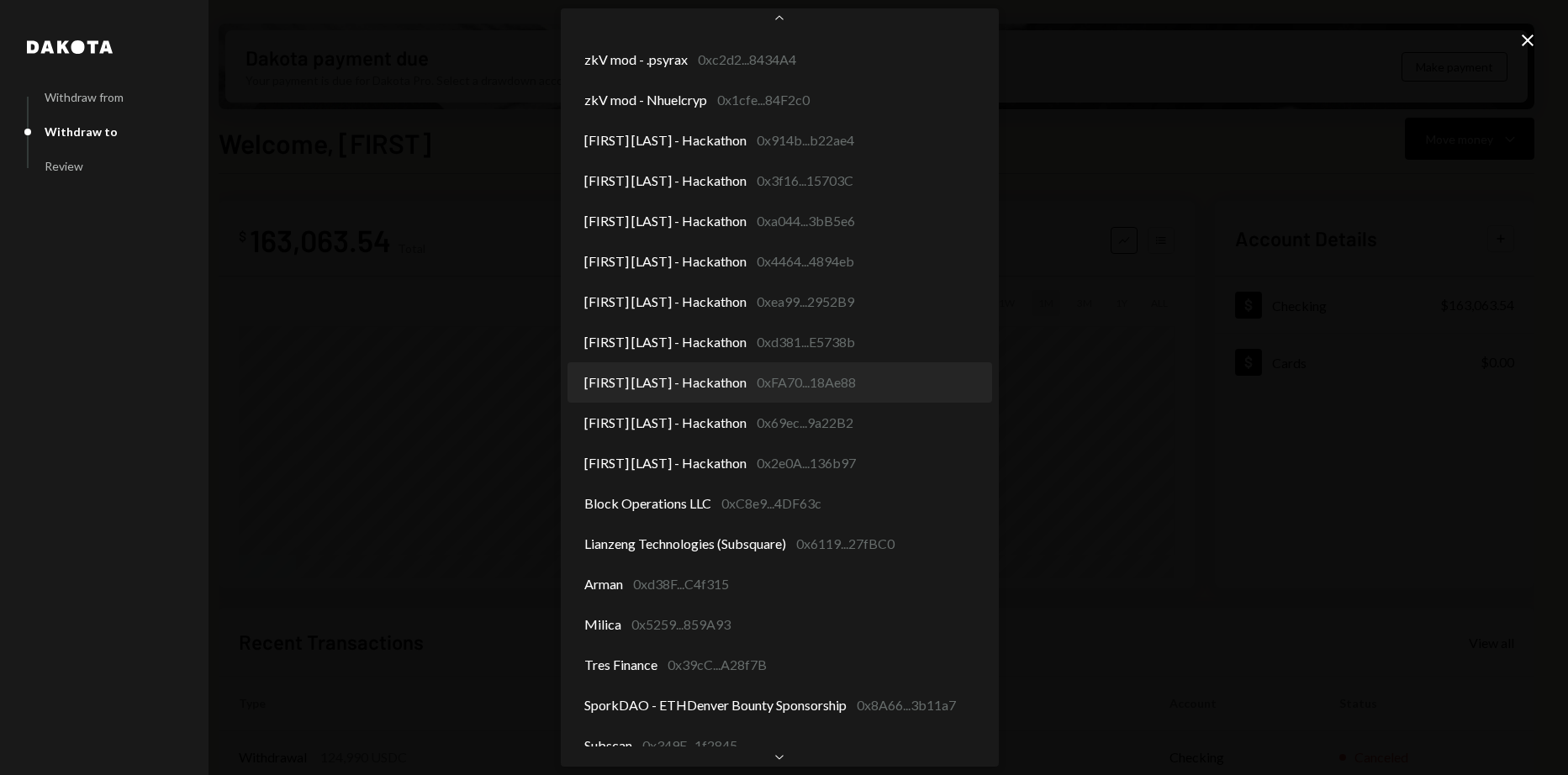 scroll, scrollTop: 2, scrollLeft: 0, axis: vertical 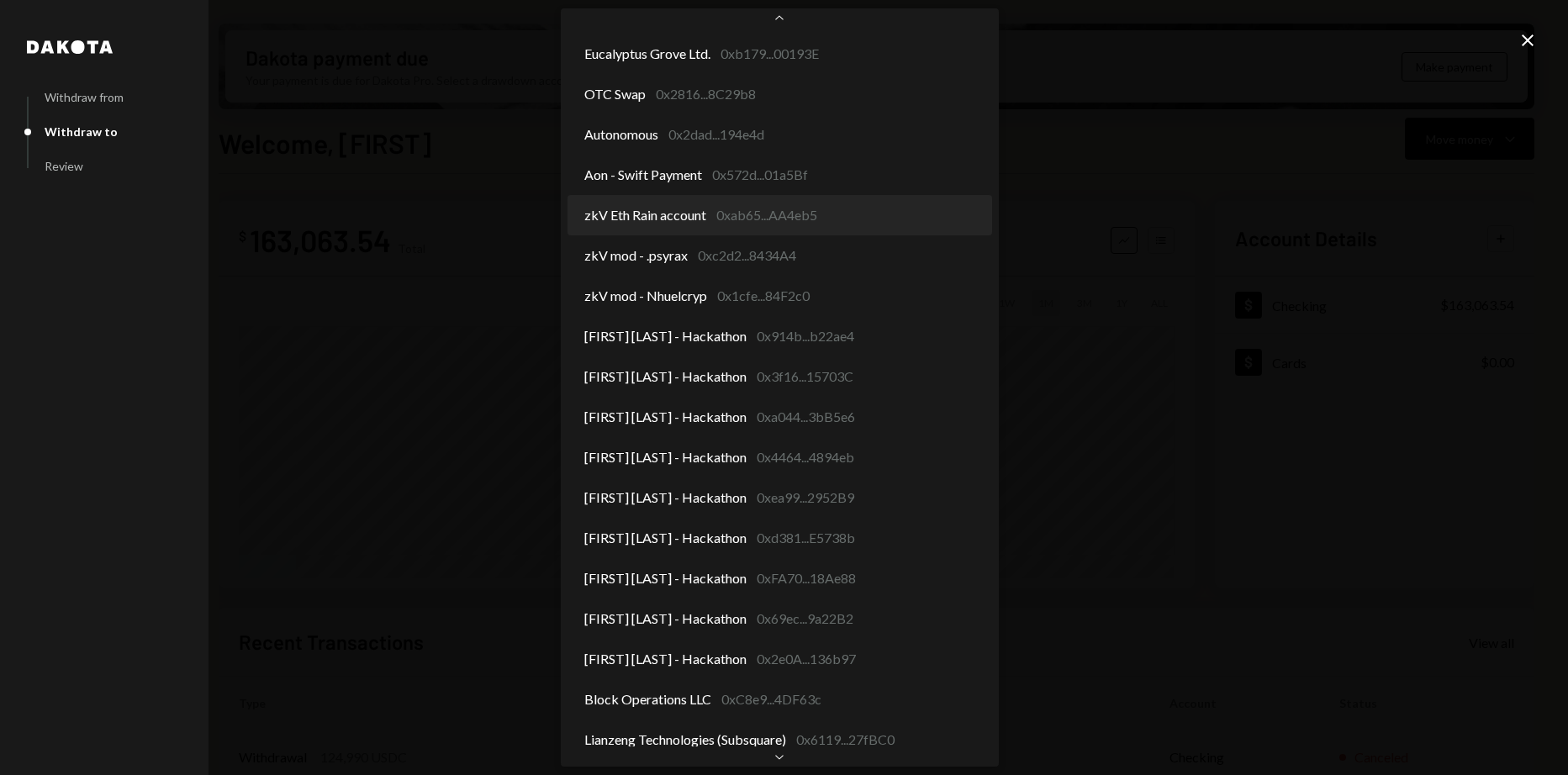 select on "**********" 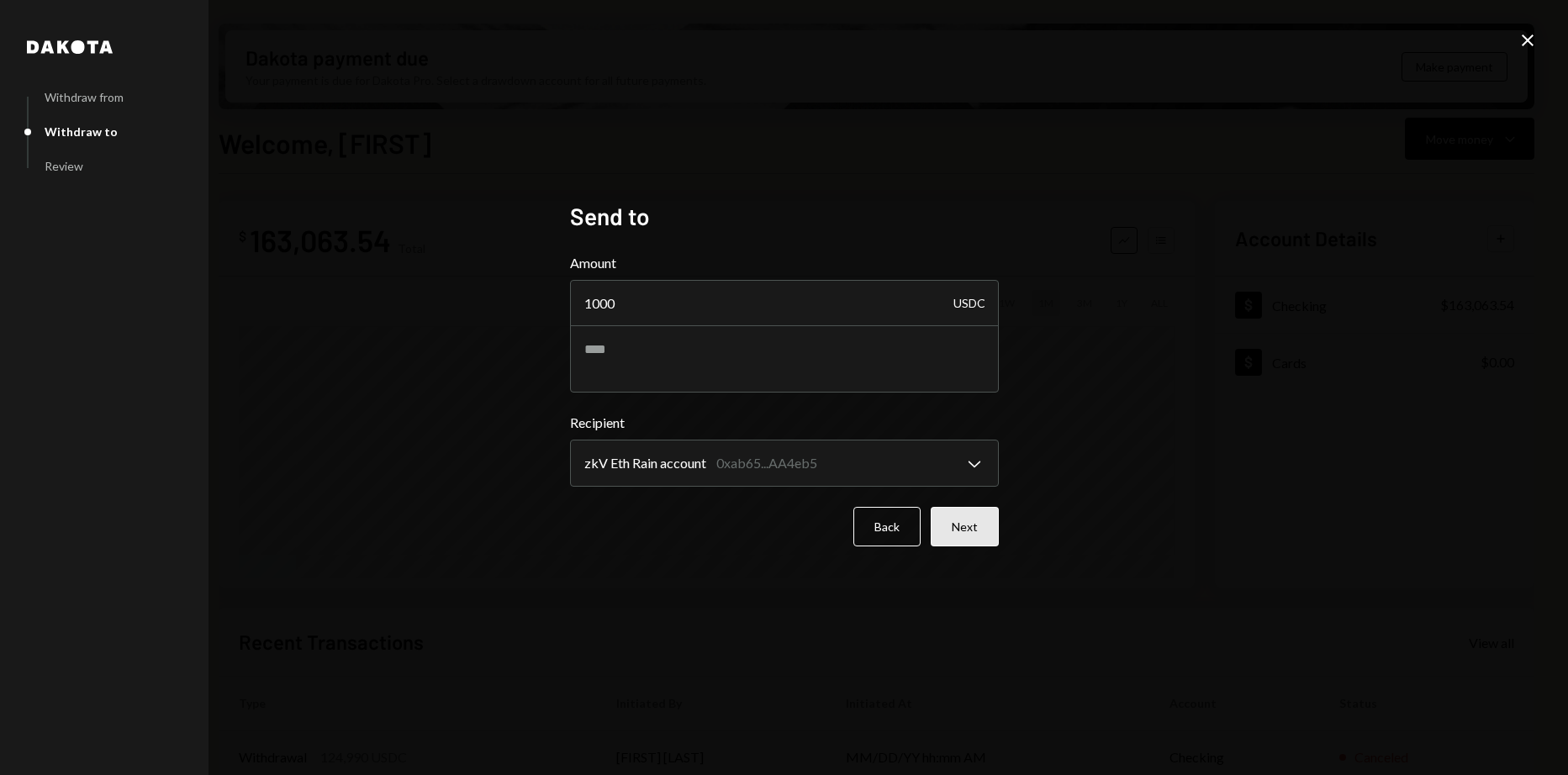 click on "Next" at bounding box center (964, 526) 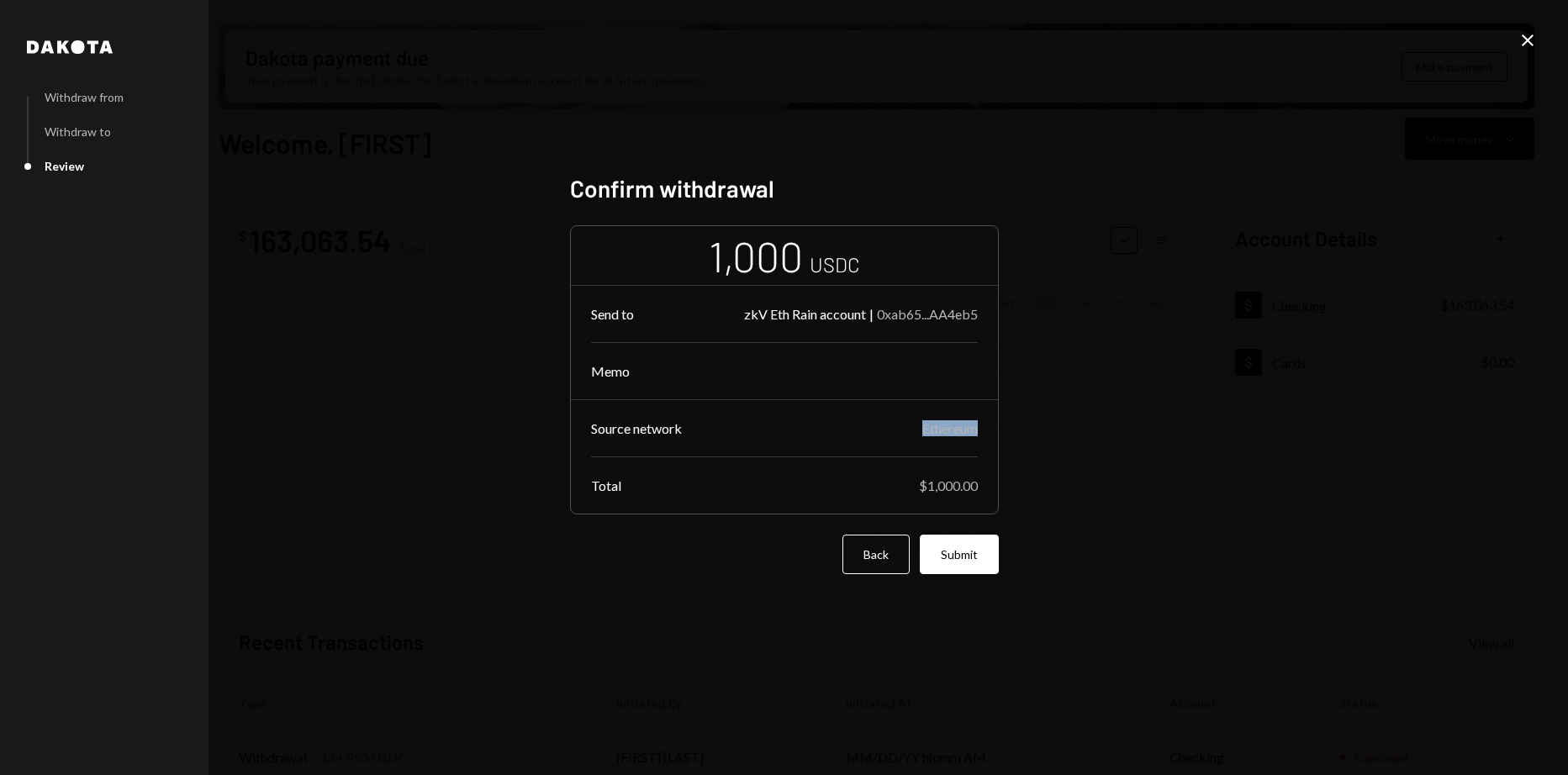 drag, startPoint x: 916, startPoint y: 426, endPoint x: 974, endPoint y: 427, distance: 58.00862 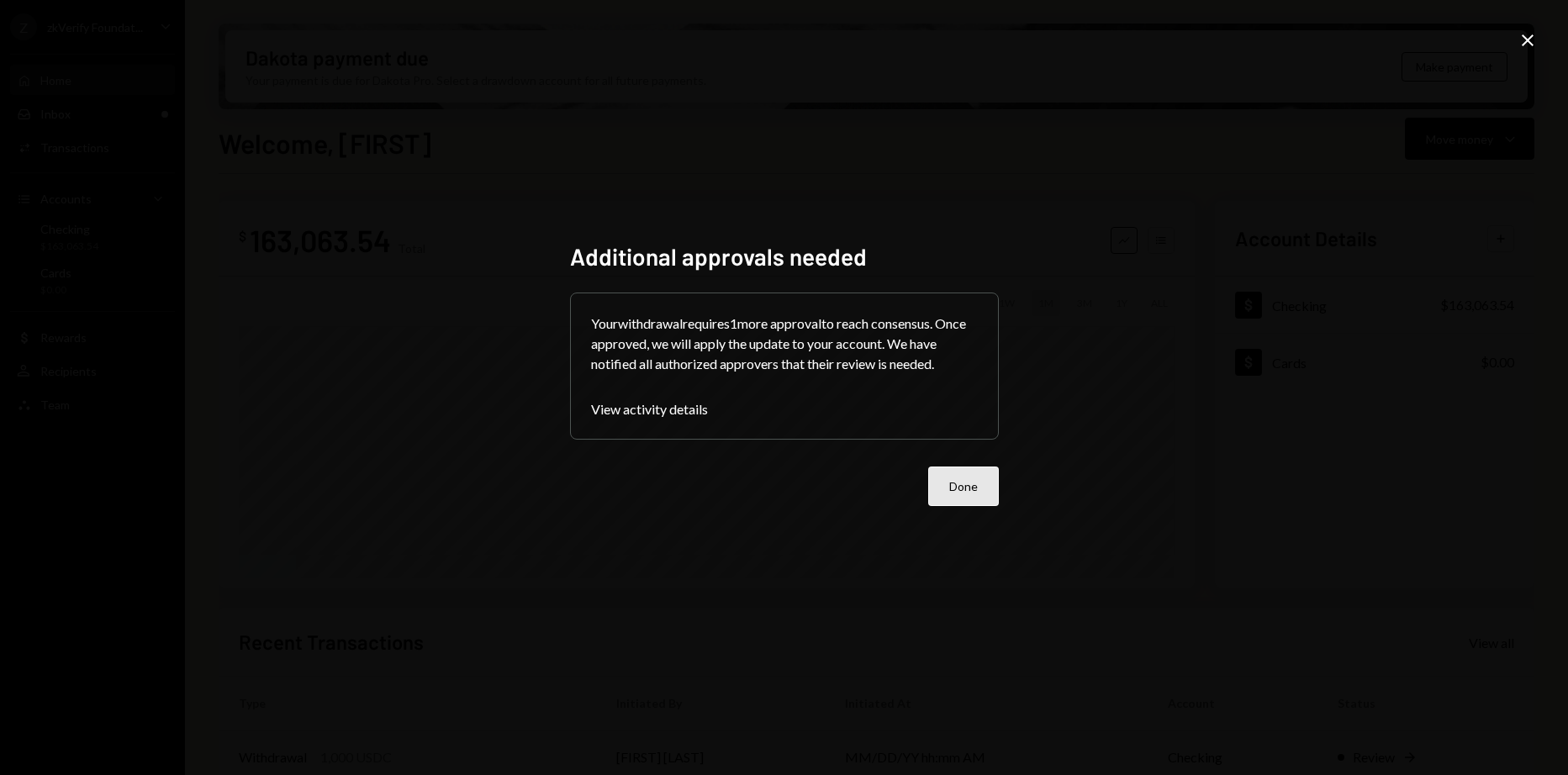 click on "Done" at bounding box center [964, 486] 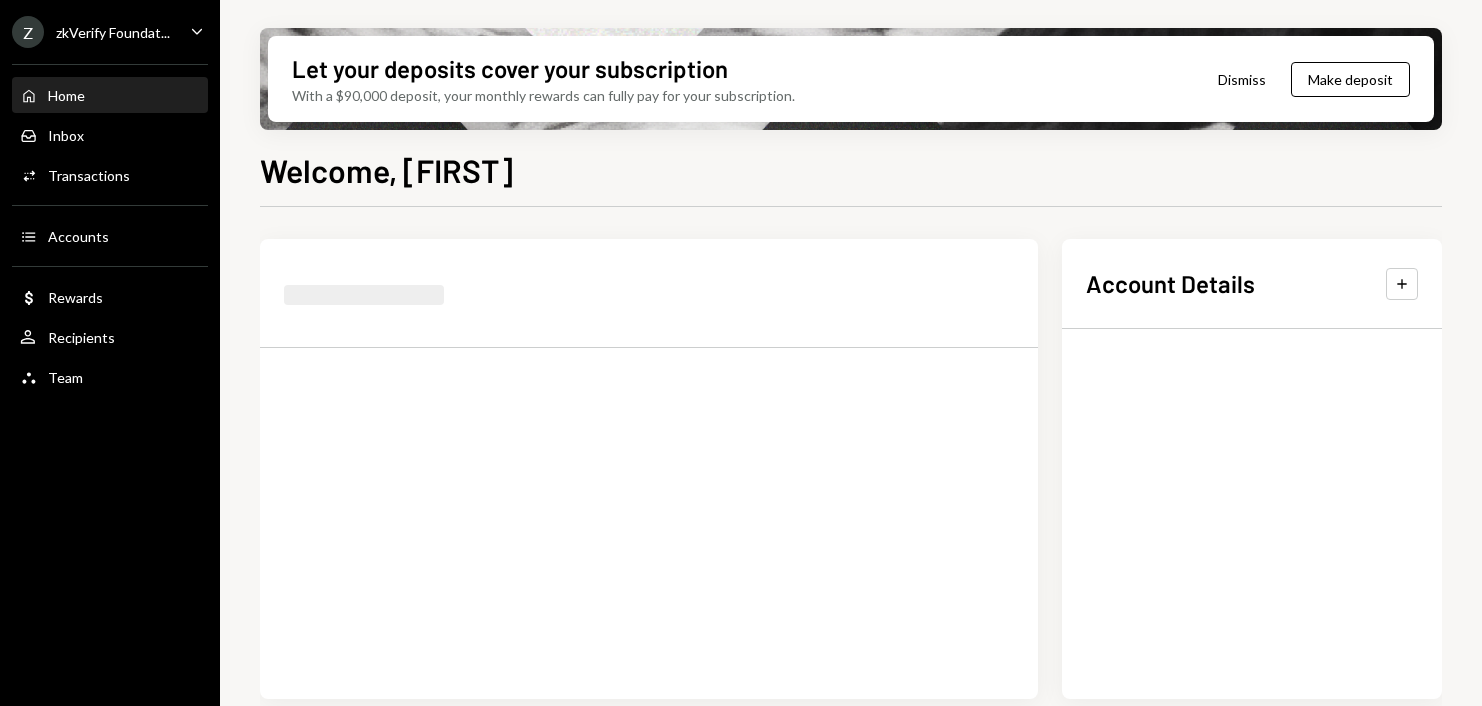 scroll, scrollTop: 0, scrollLeft: 0, axis: both 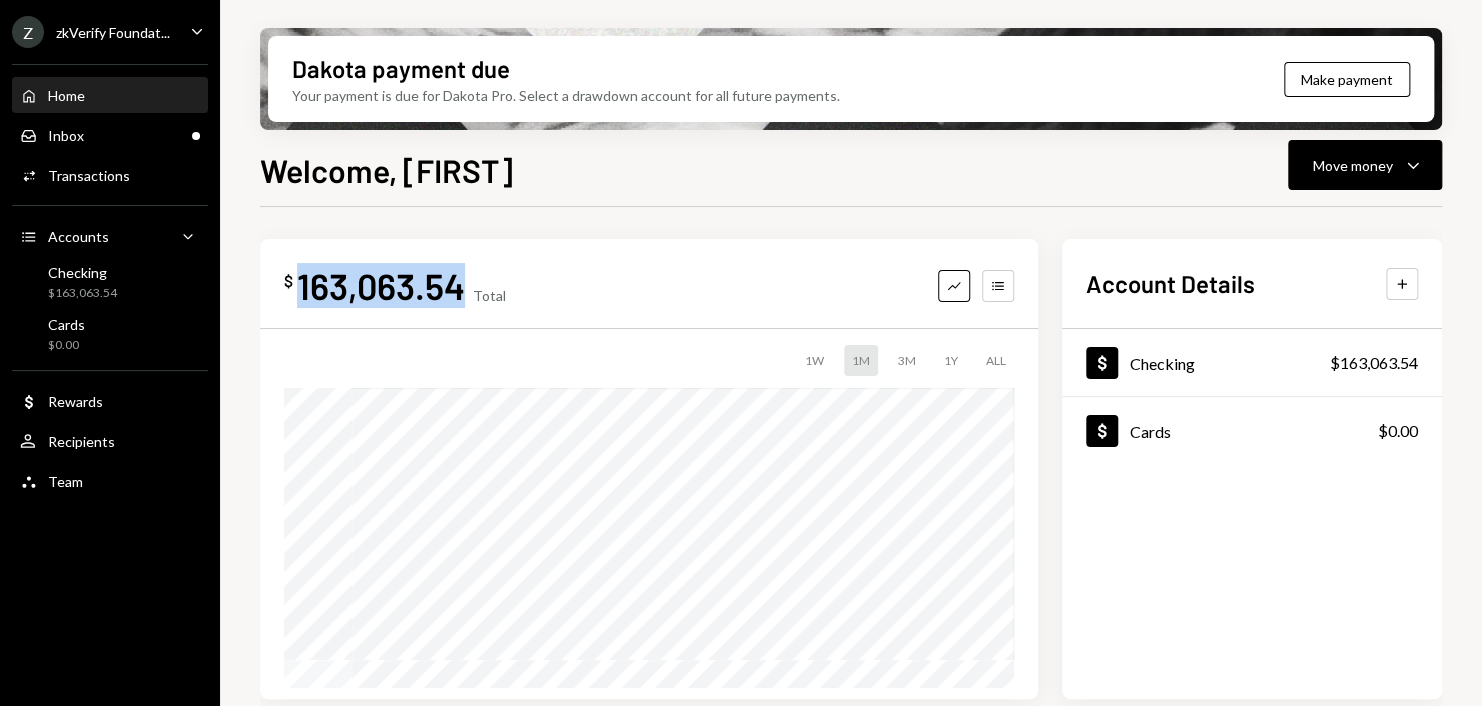 drag, startPoint x: 301, startPoint y: 294, endPoint x: 455, endPoint y: 290, distance: 154.05194 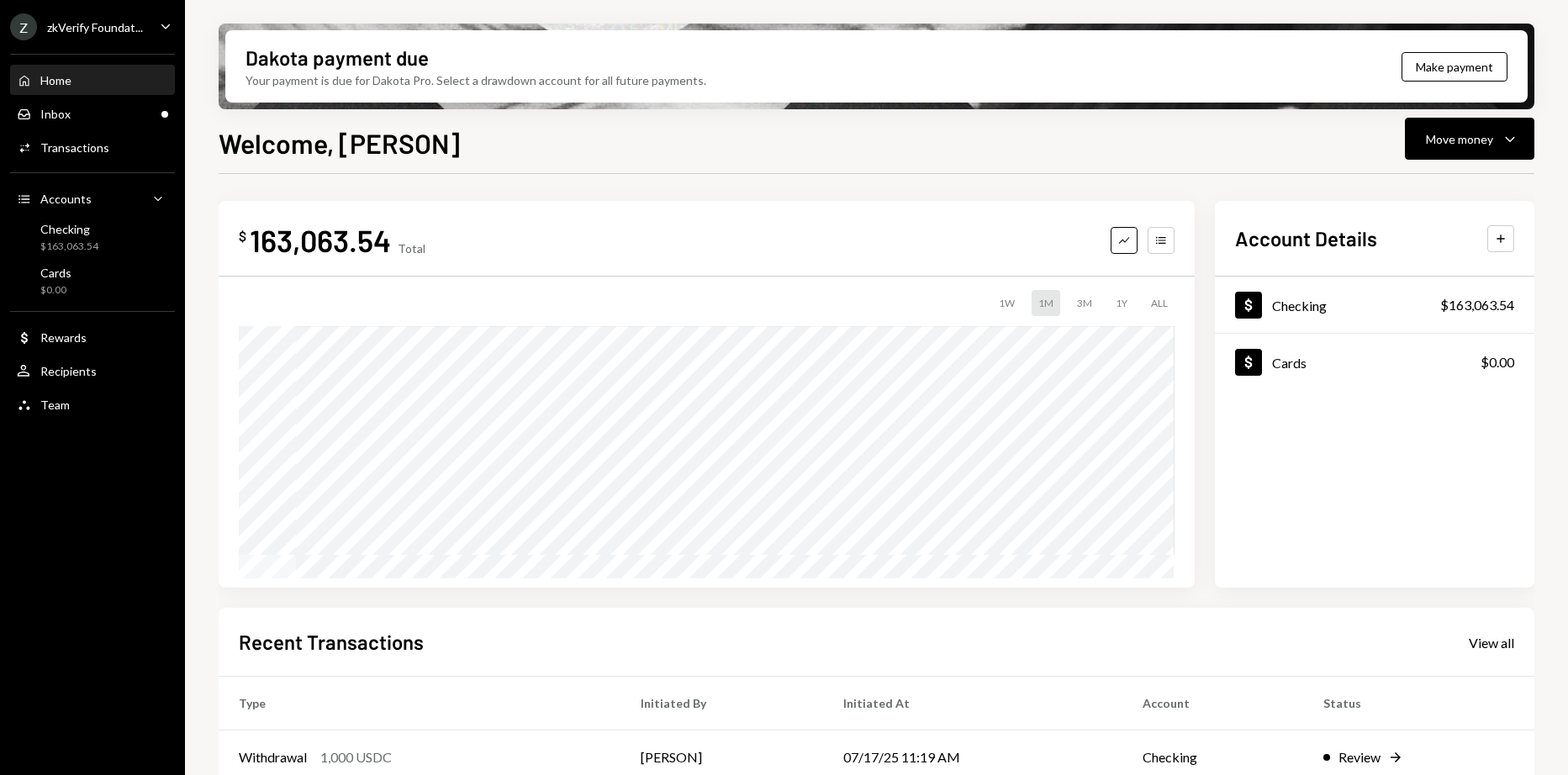 scroll, scrollTop: 0, scrollLeft: 0, axis: both 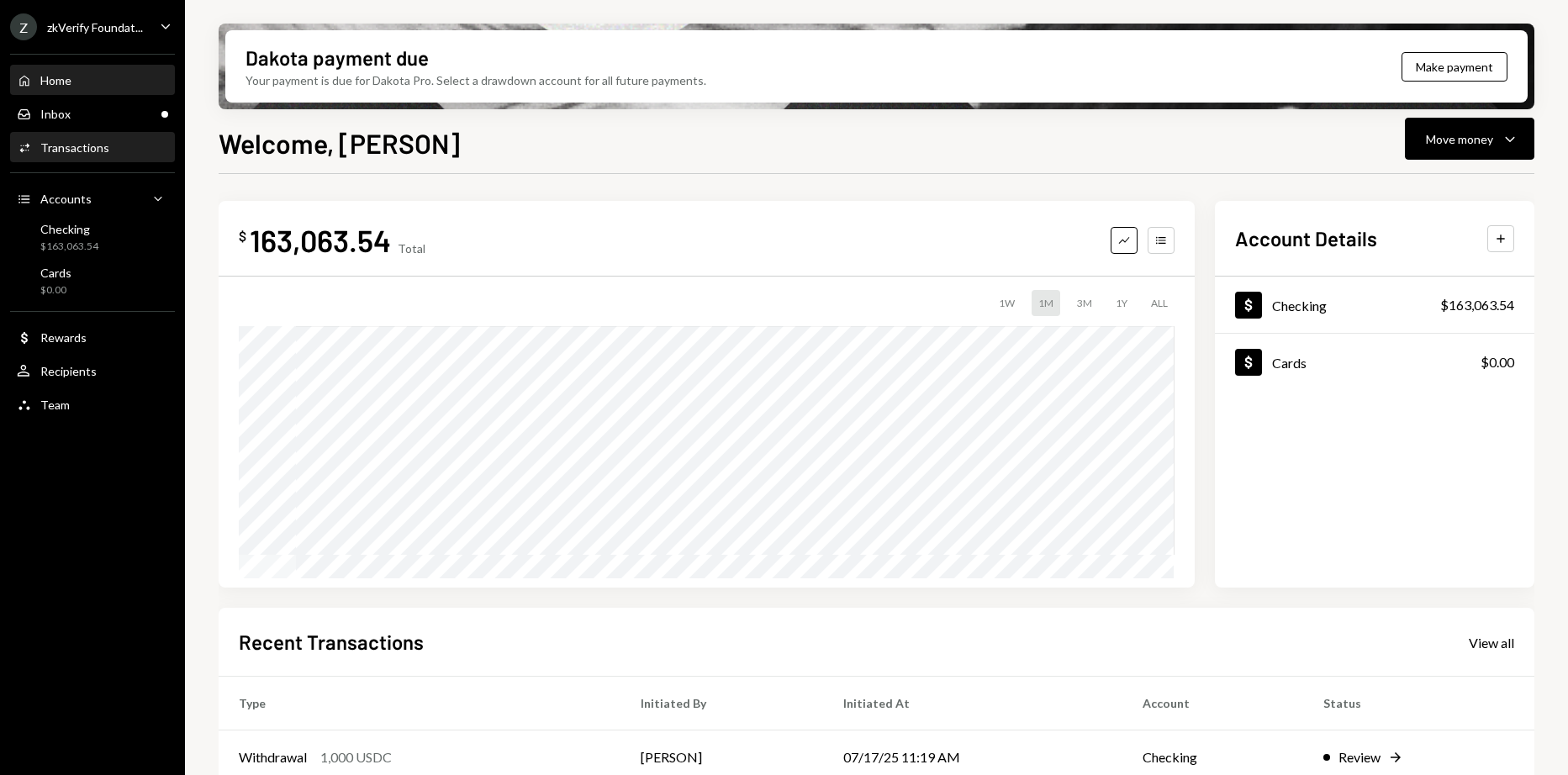 click on "Activities Transactions" at bounding box center [92, 148] 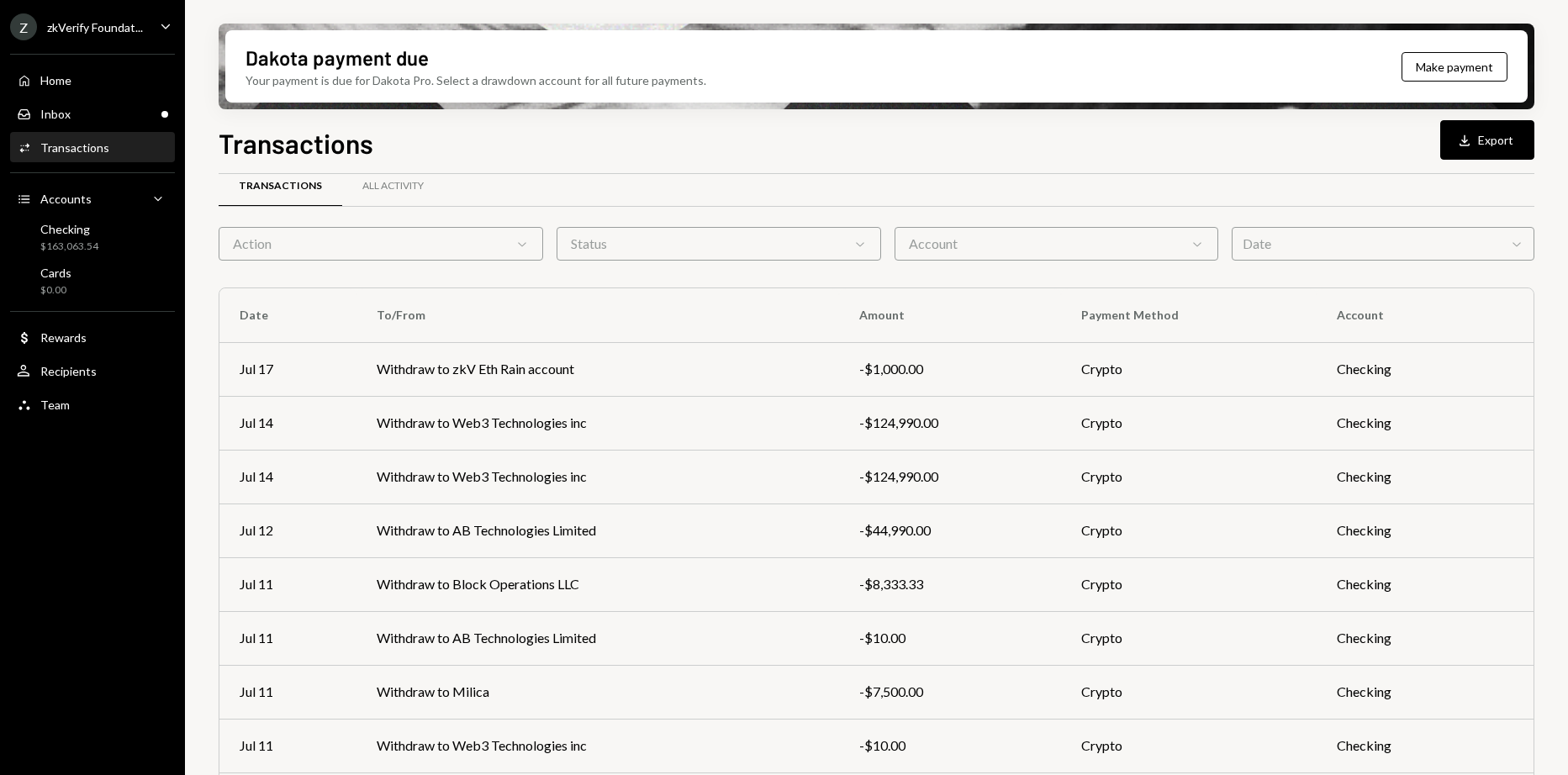scroll, scrollTop: 0, scrollLeft: 0, axis: both 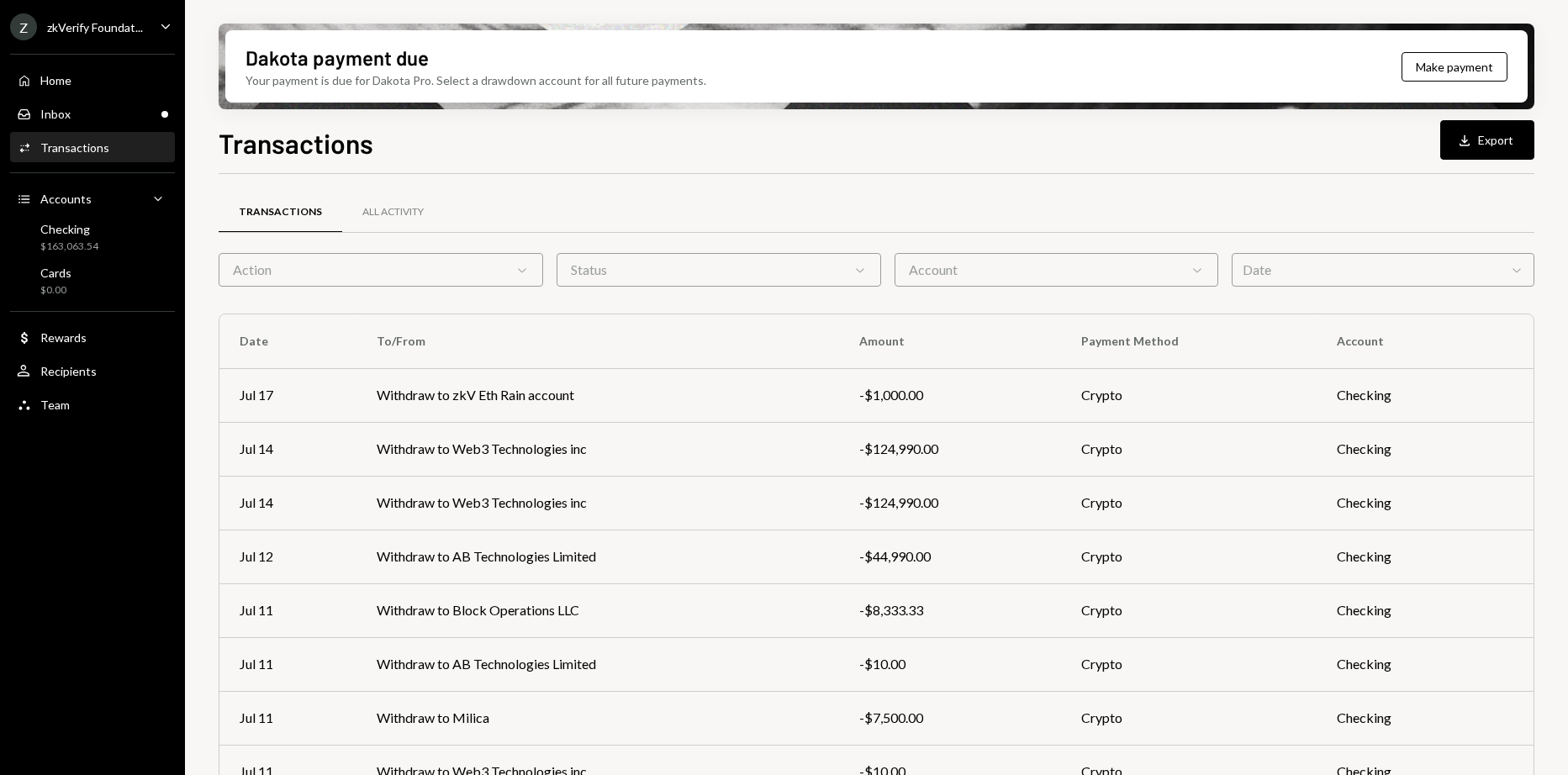 click on "Z zkVerify Foundat..." at bounding box center (77, 27) 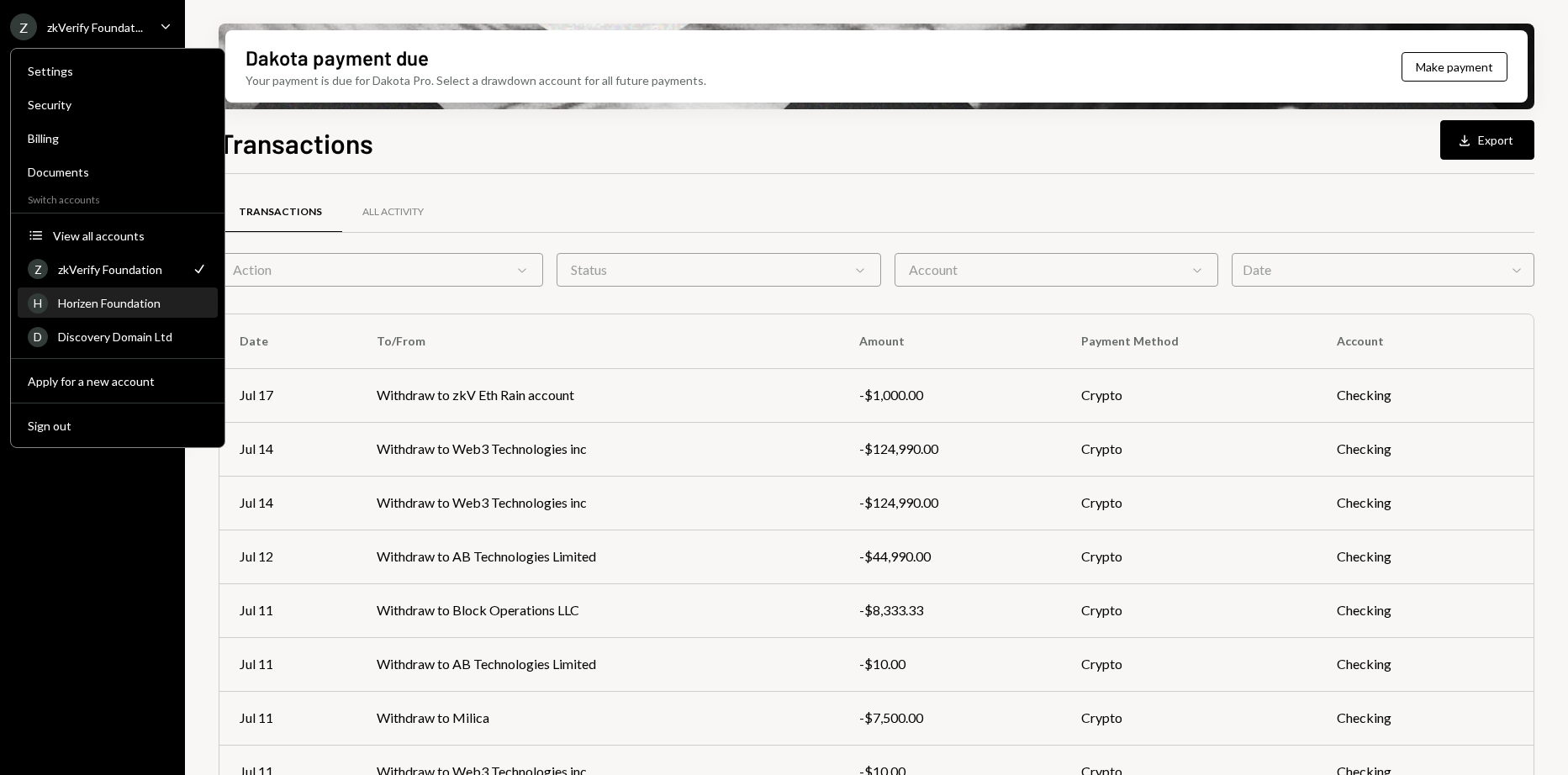 click on "Horizen Foundation" at bounding box center (133, 303) 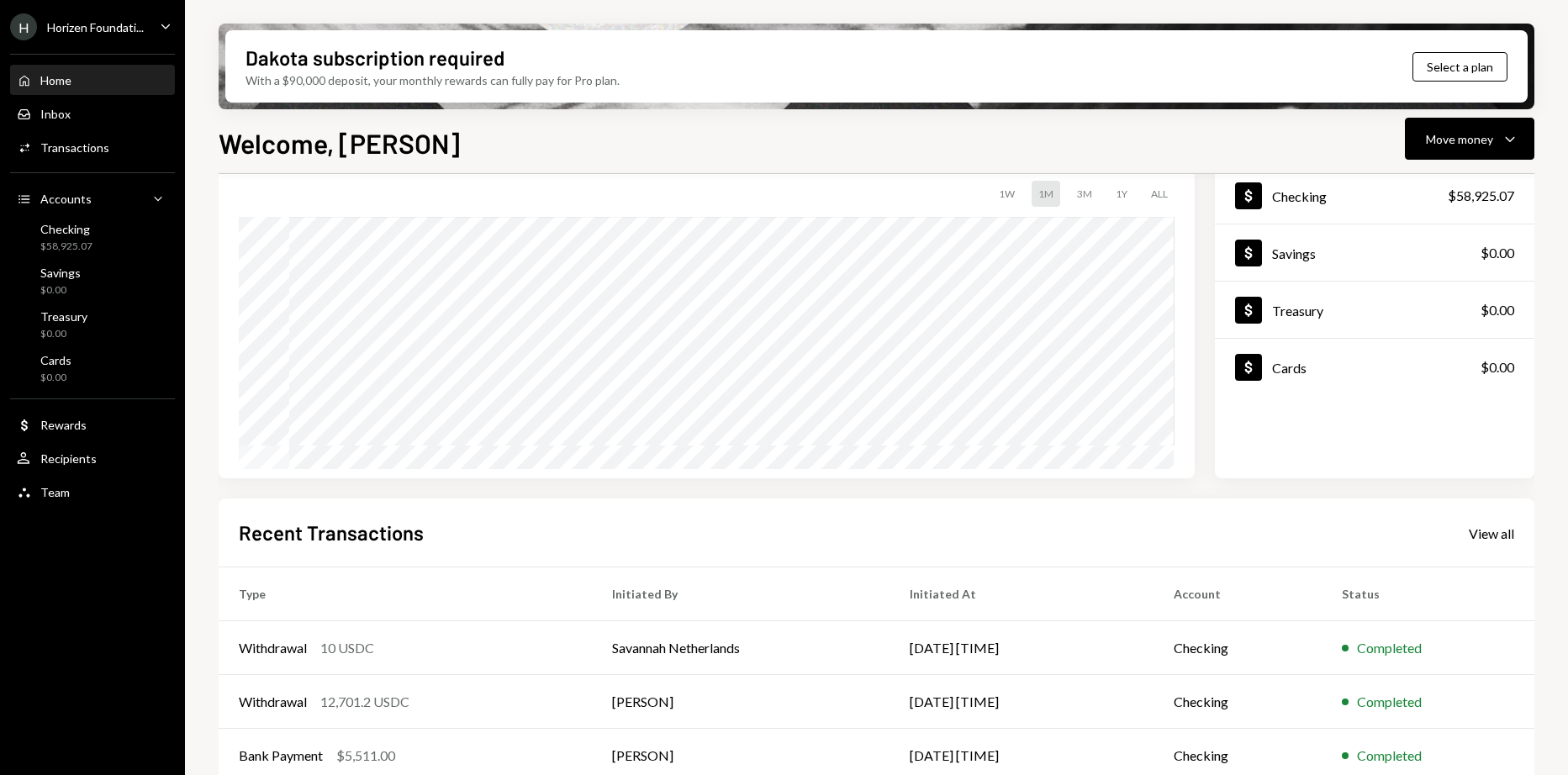 scroll, scrollTop: 84, scrollLeft: 0, axis: vertical 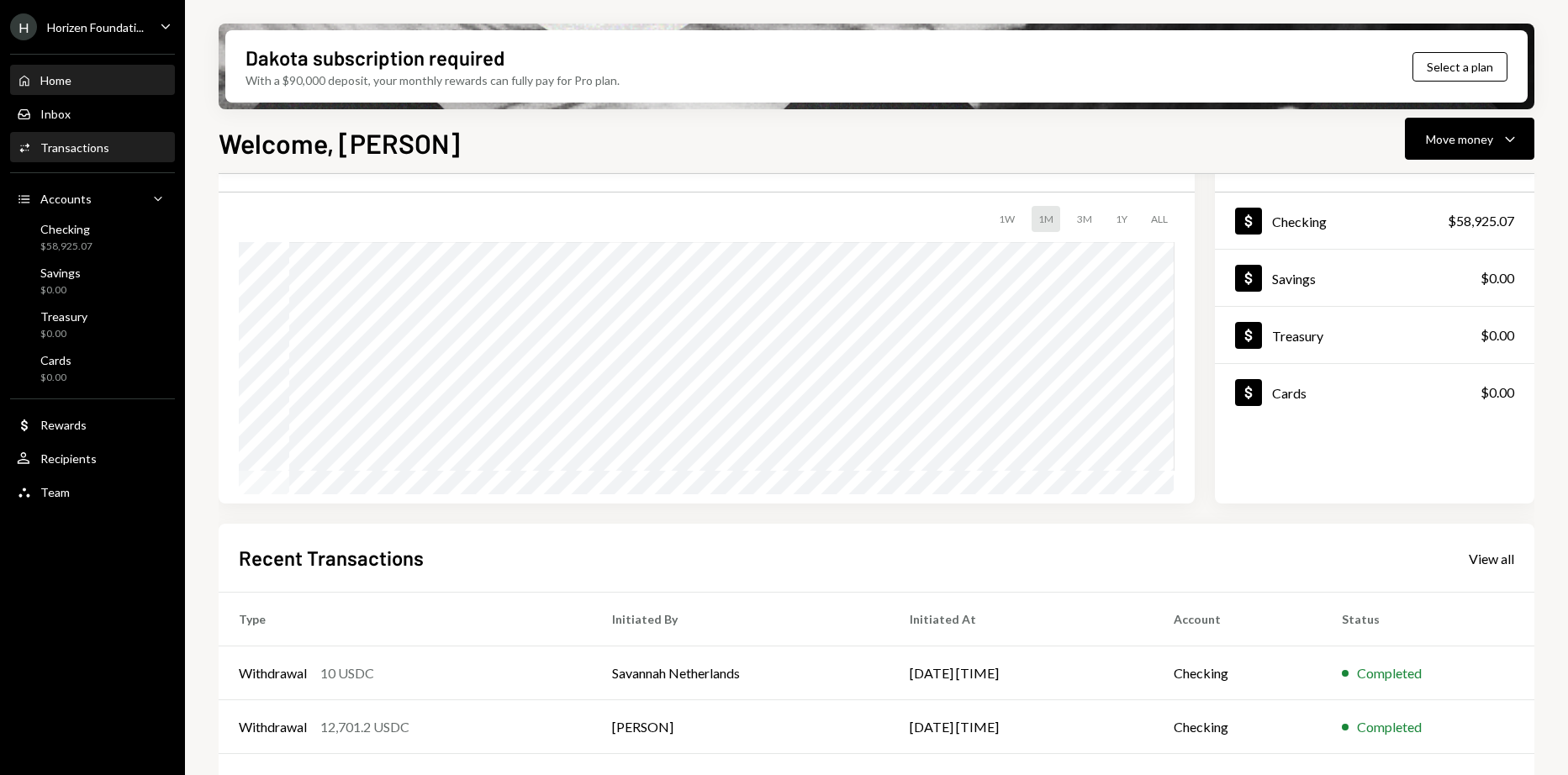 click on "Activities Transactions" at bounding box center (92, 148) 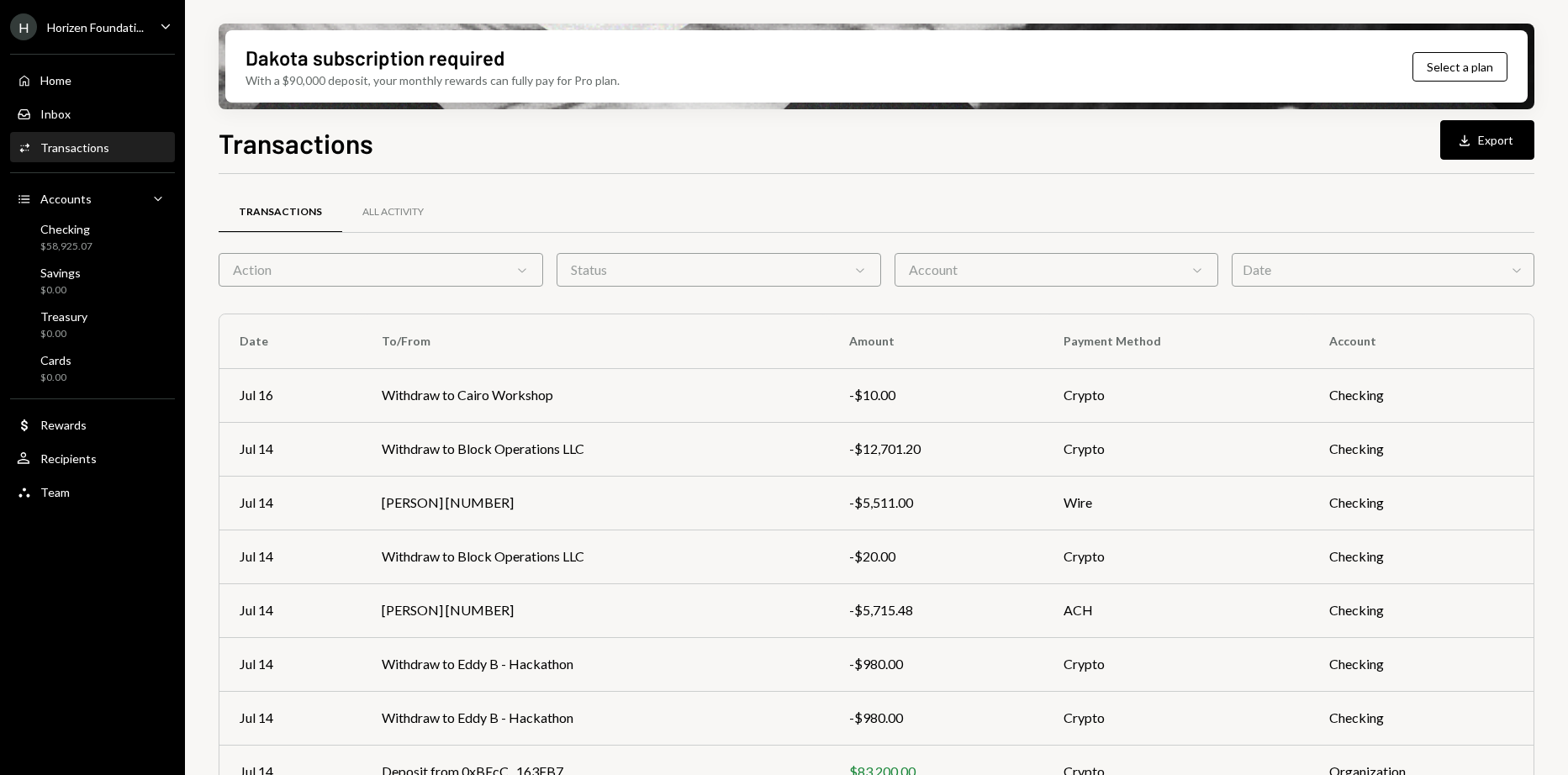 click at bounding box center (876, 173) 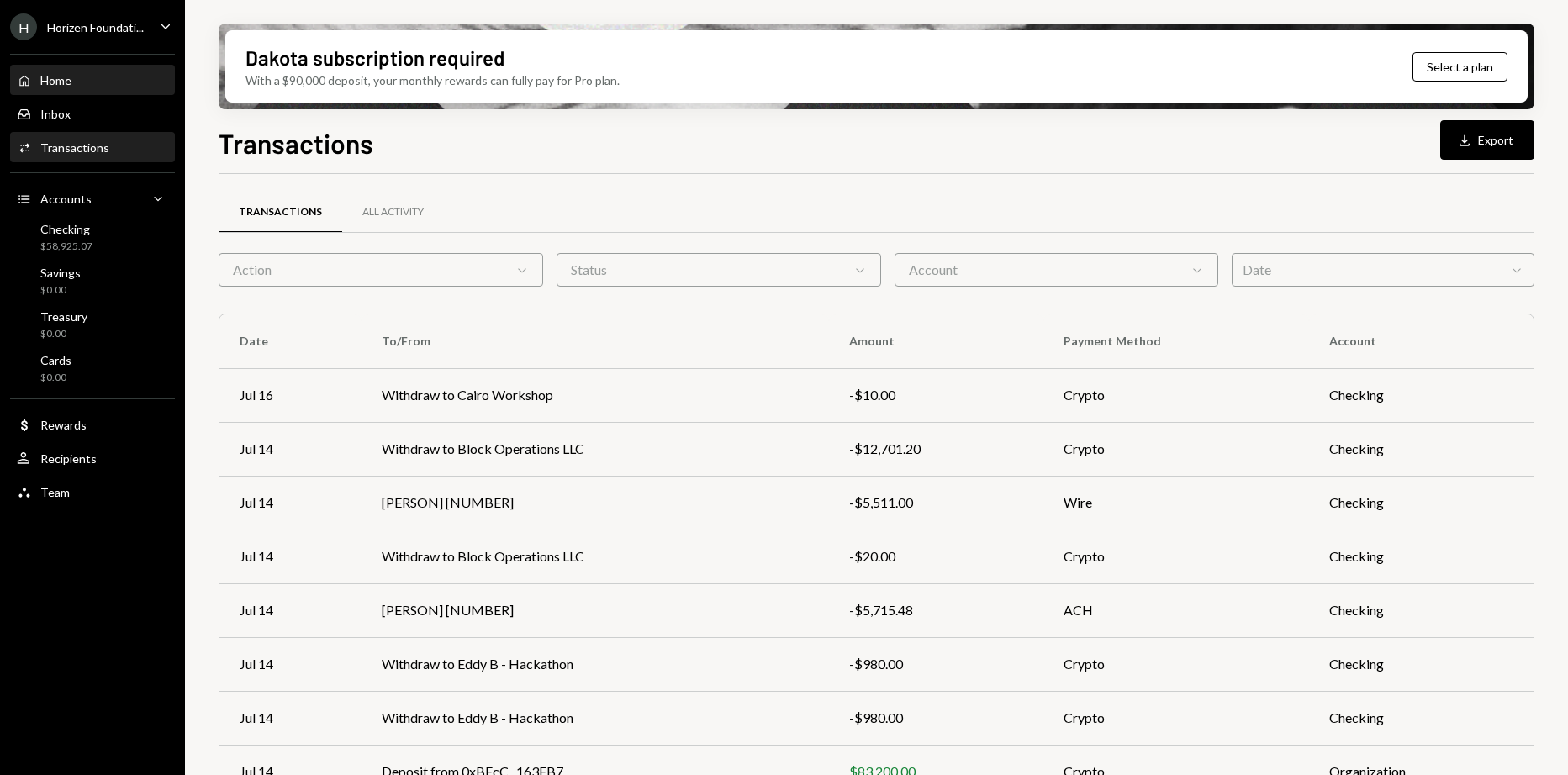 click on "Home Home" at bounding box center (92, 81) 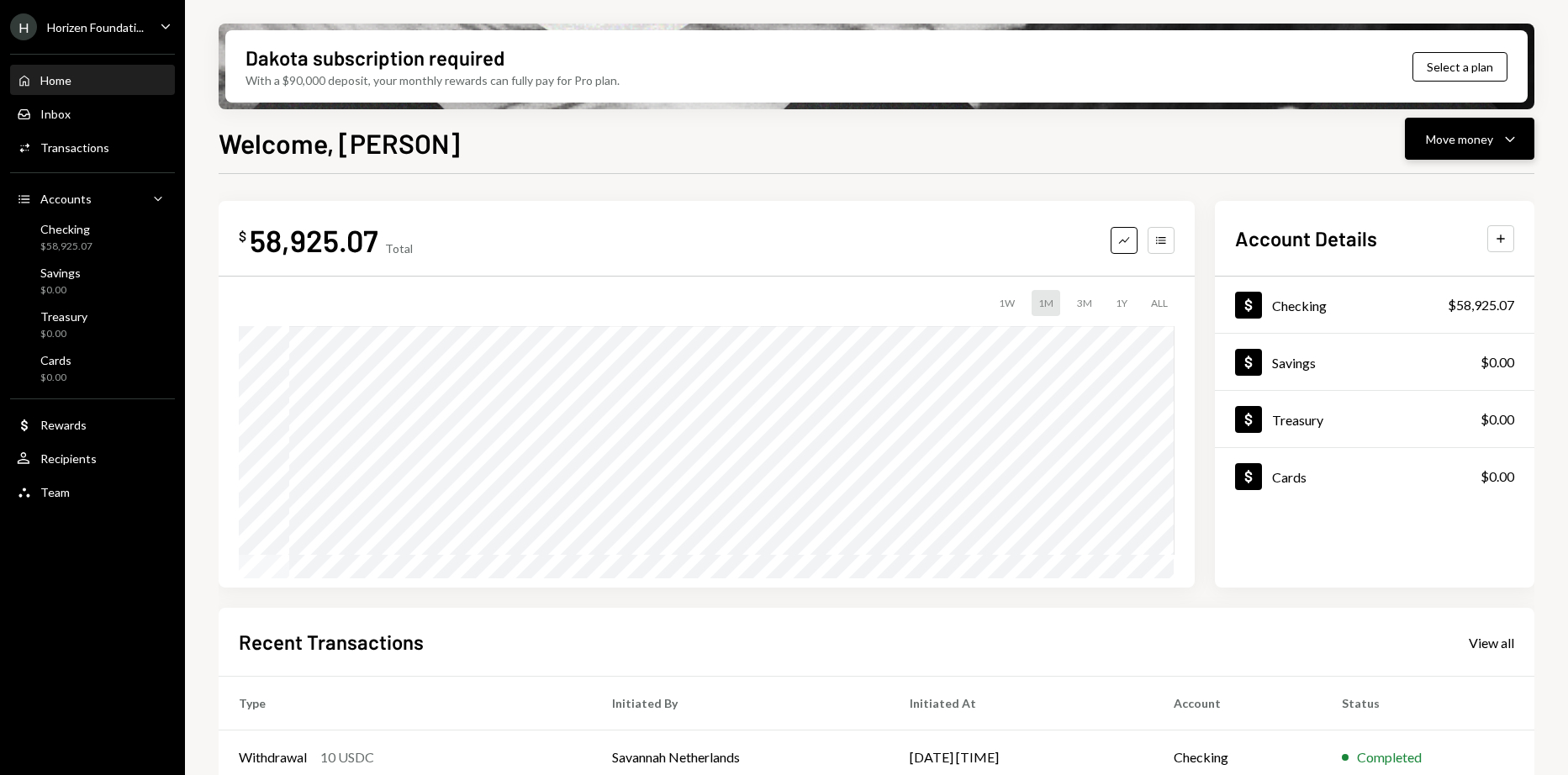 click on "Move money Caret Down" at bounding box center [1470, 139] 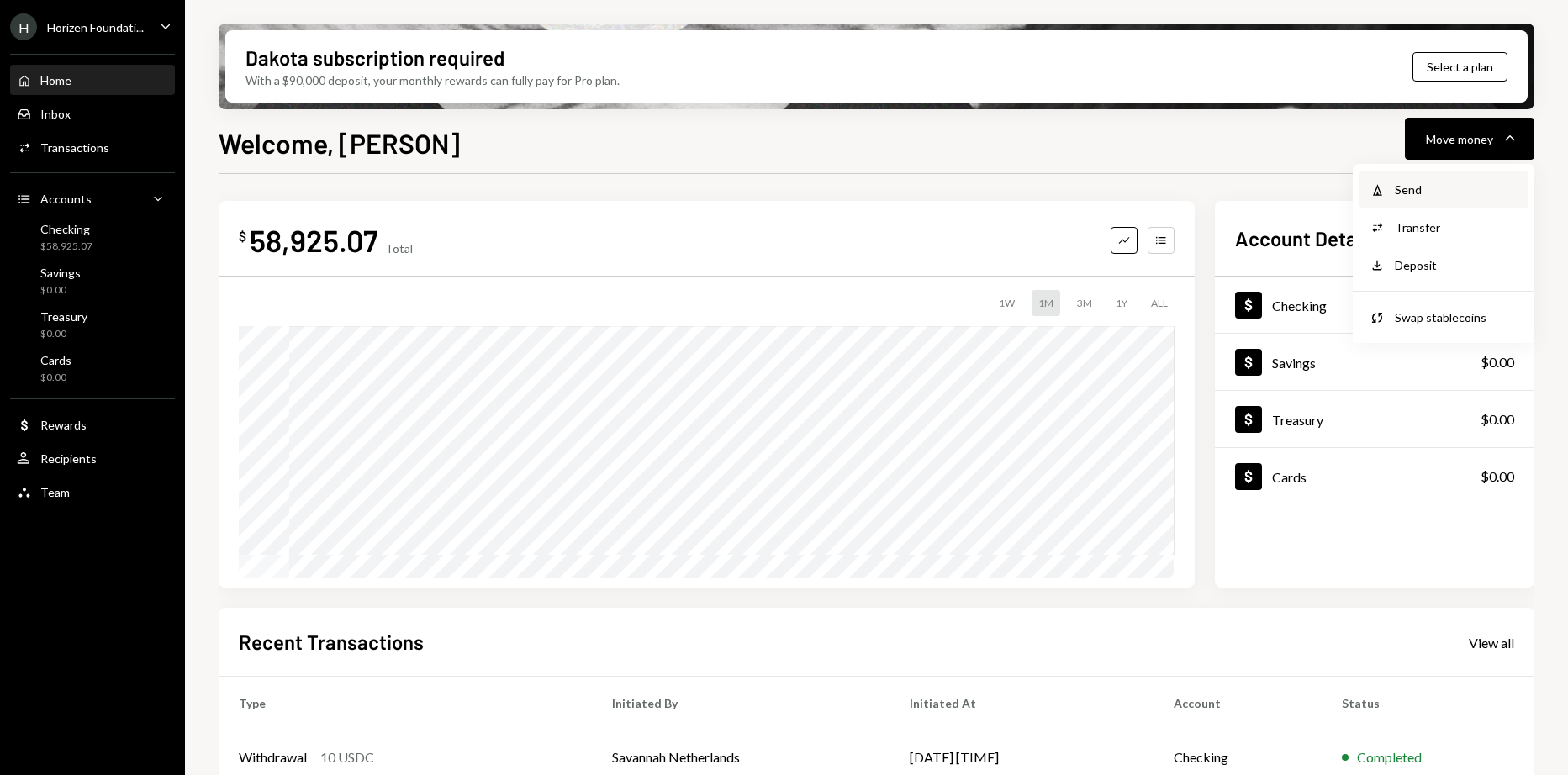 click on "Send" at bounding box center (1456, 189) 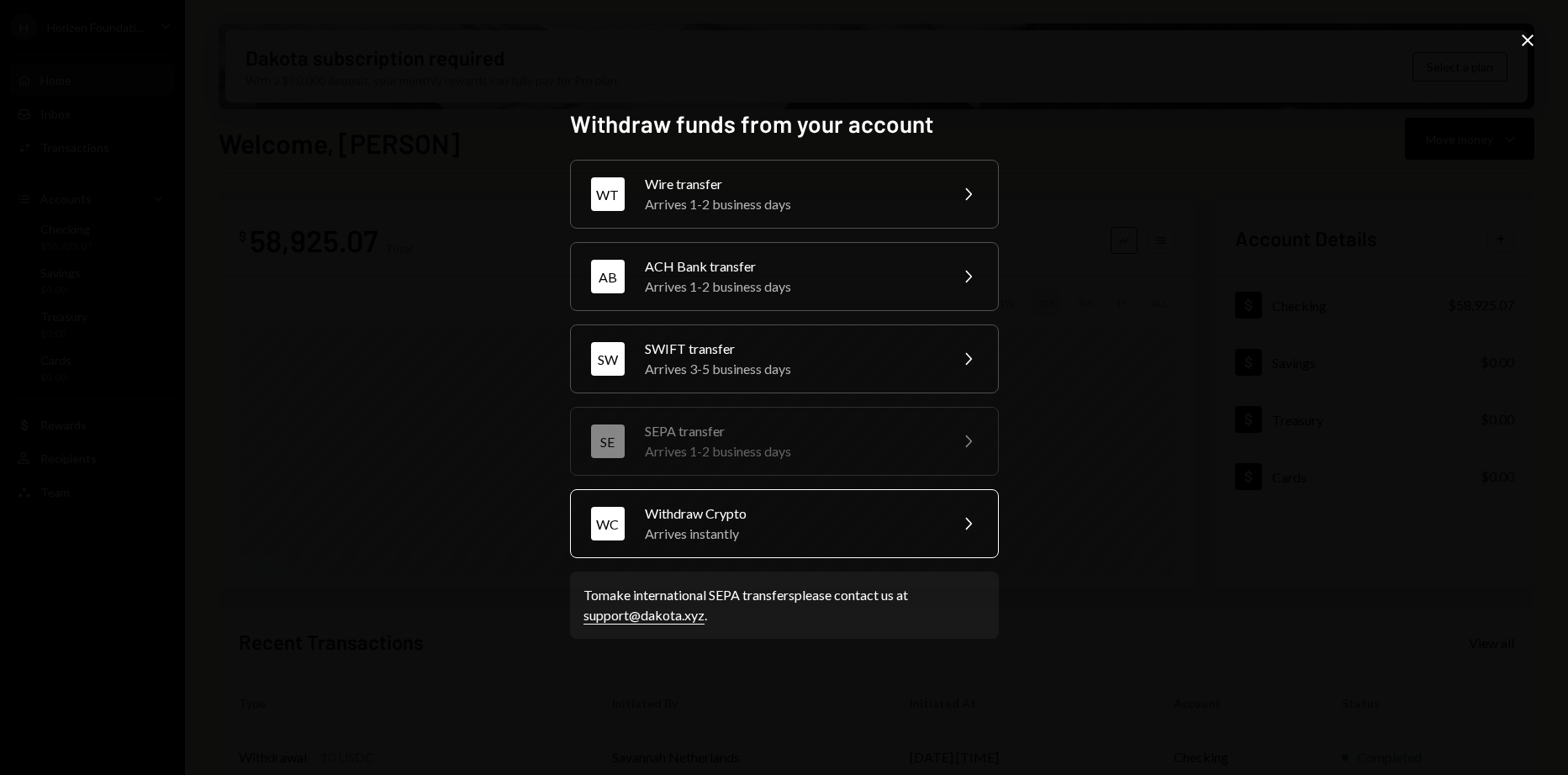 click on "Withdraw Crypto" at bounding box center [791, 514] 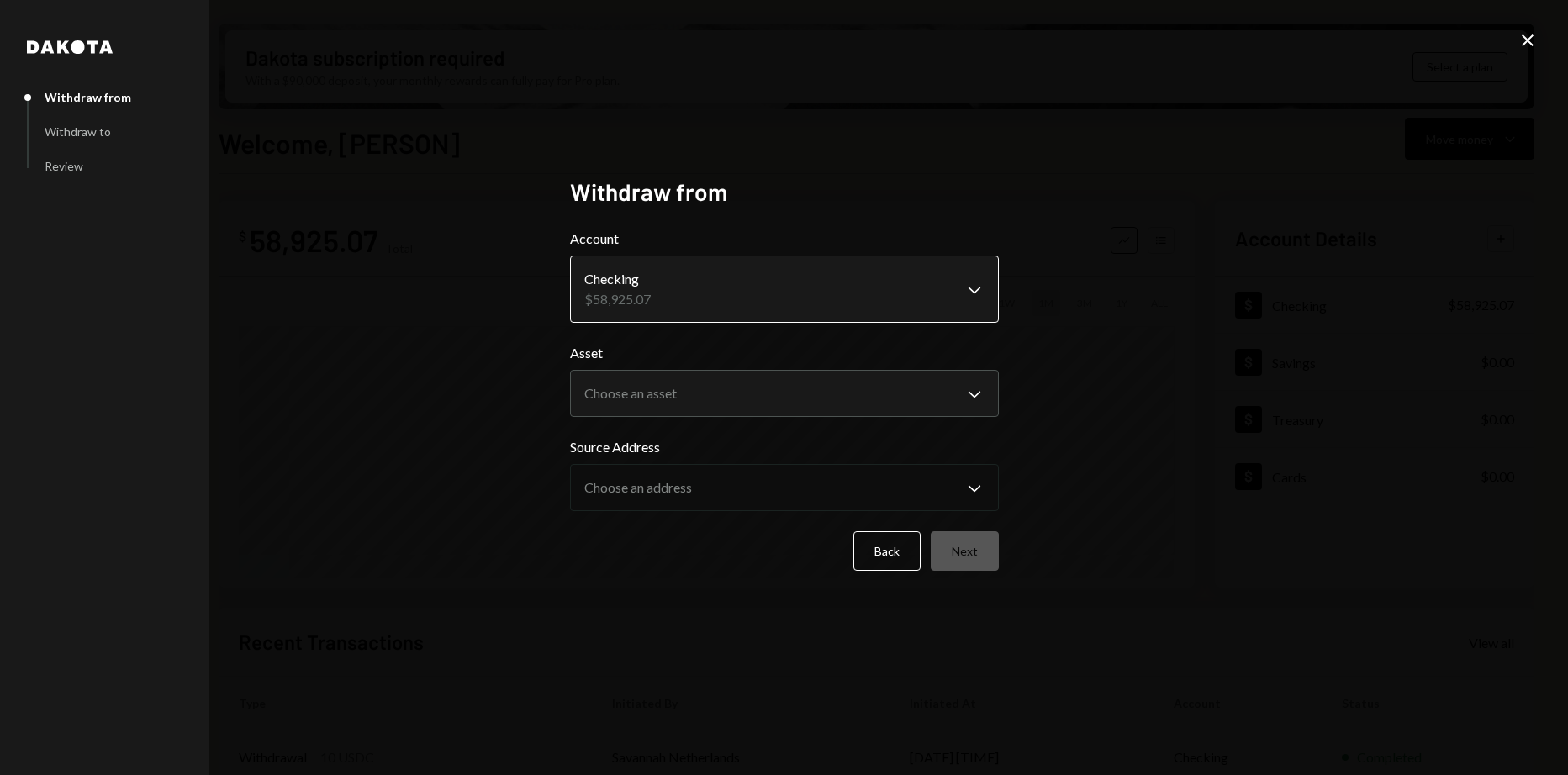 click on "H Horizen Foundati... Caret Down Home Home Inbox Inbox Activities Transactions Accounts Accounts Caret Down Checking $58,925.07 Savings $0.00 Treasury $0.00 Cards $0.00 Dollar Rewards User Recipients Team Team Dakota subscription required With a $90,000 deposit, your monthly rewards can fully pay for Pro plan. Select a plan Welcome, [PERSON] Move money Caret Down $ 58,925.07 Total Graph Accounts 1W 1M 3M 1Y ALL Account Details Plus Dollar Checking $58,925.07 Dollar Savings $0.00 Dollar Treasury $0.00 Dollar Cards $0.00 Recent Transactions View all Type Initiated By Initiated At Account Status Withdrawal 10 USDC [CITY] [STATE] [DATE] [TIME] Checking Completed Withdrawal 12,701.2 USDC [PERSON] 07/14/25 6:50 PM Checking Completed Bank Payment $5,511.00 [PERSON] [DATE] [TIME] Checking Completed Withdrawal 20 USDC [PERSON] [DATE] [TIME] Checking Completed Bank Payment $5,715.48 [PERSON] [DATE] [TIME] Checking Completed Welcome, [PERSON] - Dakota Dakota Withdraw from Withdraw to" at bounding box center [784, 388] 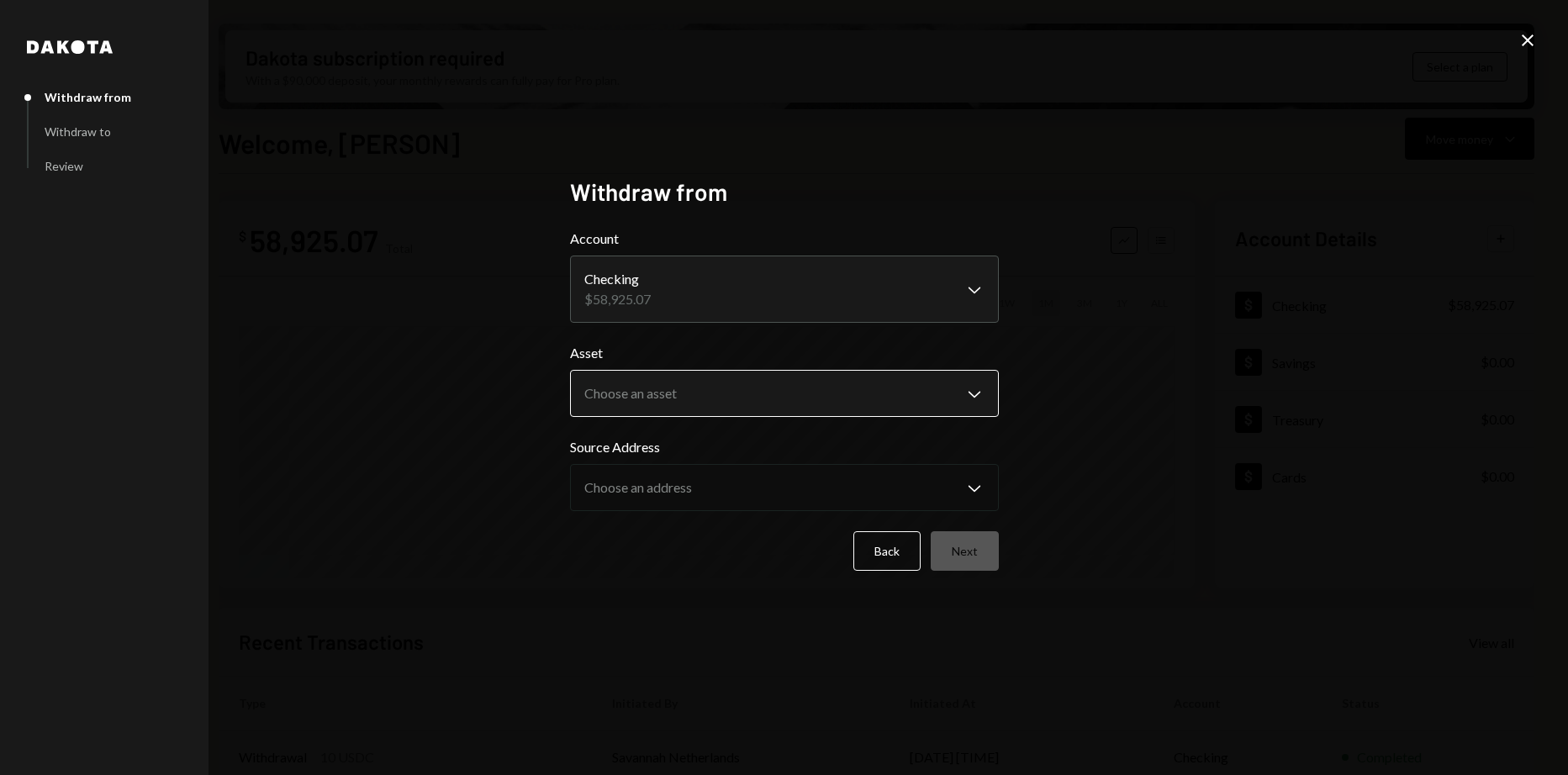 click on "H Horizen Foundati... Caret Down Home Home Inbox Inbox Activities Transactions Accounts Accounts Caret Down Checking $58,925.07 Savings $0.00 Treasury $0.00 Cards $0.00 Dollar Rewards User Recipients Team Team Dakota subscription required With a $90,000 deposit, your monthly rewards can fully pay for Pro plan. Select a plan Welcome, [PERSON] Move money Caret Down $ 58,925.07 Total Graph Accounts 1W 1M 3M 1Y ALL Account Details Plus Dollar Checking $58,925.07 Dollar Savings $0.00 Dollar Treasury $0.00 Dollar Cards $0.00 Recent Transactions View all Type Initiated By Initiated At Account Status Withdrawal 10 USDC [CITY] [STATE] [DATE] [TIME] Checking Completed Withdrawal 12,701.2 USDC [PERSON] 07/14/25 6:50 PM Checking Completed Bank Payment $5,511.00 [PERSON] [DATE] [TIME] Checking Completed Withdrawal 20 USDC [PERSON] [DATE] [TIME] Checking Completed Bank Payment $5,715.48 [PERSON] [DATE] [TIME] Checking Completed Welcome, [PERSON] - Dakota Dakota Withdraw from Withdraw to" at bounding box center [784, 388] 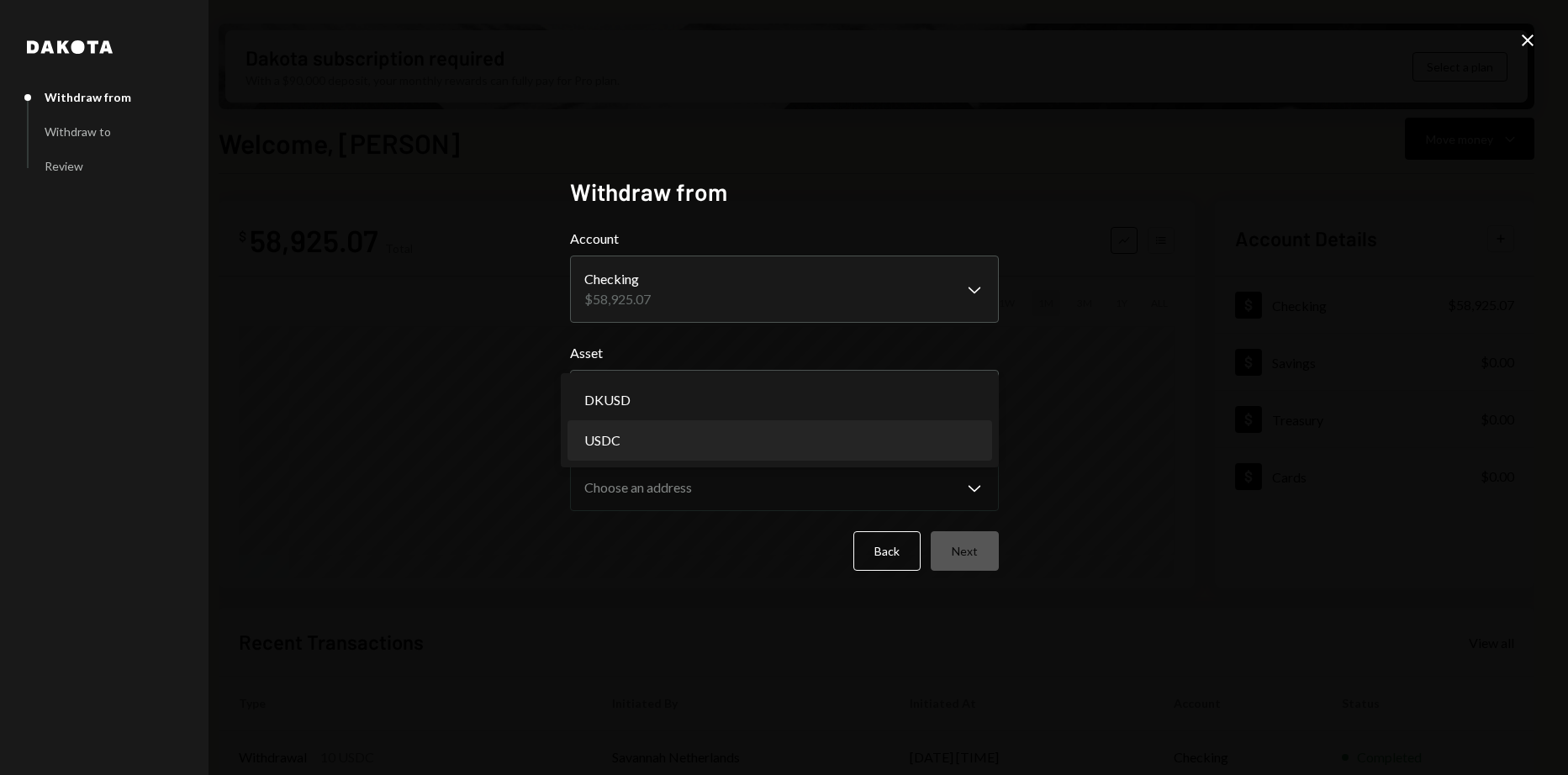 select on "****" 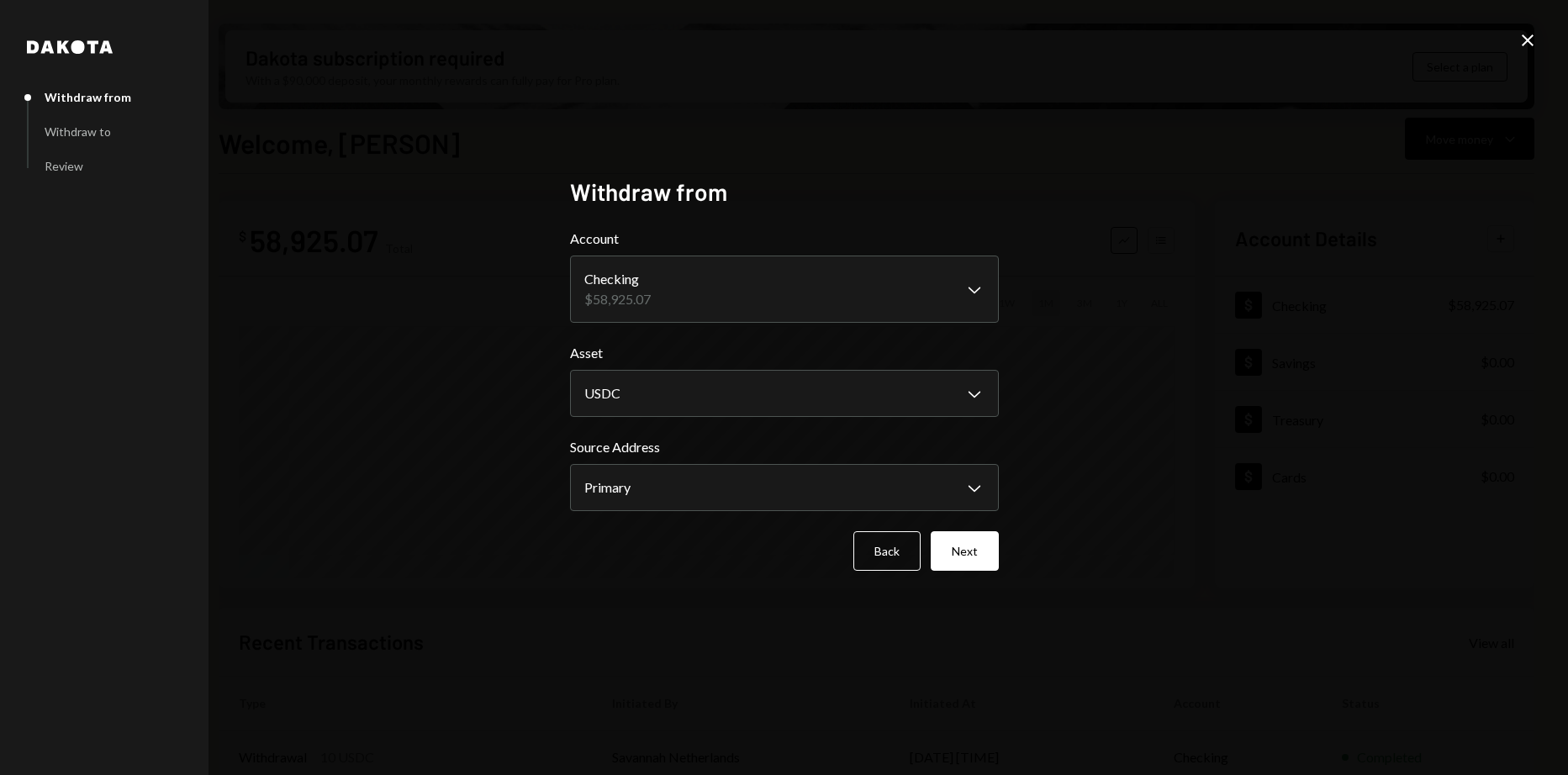 click on "H Horizen Foundati... Caret Down Home Home Inbox Inbox Activities Transactions Accounts Accounts Caret Down Checking $58,925.07 Savings $0.00 Treasury $0.00 Cards $0.00 Dollar Rewards User Recipients Team Team Dakota subscription required With a $90,000 deposit, your monthly rewards can fully pay for Pro plan. Select a plan Welcome, [PERSON] Move money Caret Down $ 58,925.07 Total Graph Accounts 1W 1M 3M 1Y ALL Account Details Plus Dollar Checking $58,925.07 Dollar Savings $0.00 Dollar Treasury $0.00 Dollar Cards $0.00 Recent Transactions View all Type Initiated By Initiated At Account Status Withdrawal 10 USDC [CITY] [STATE] [DATE] [TIME] Checking Completed Withdrawal 12,701.2 USDC [PERSON] 07/14/25 6:50 PM Checking Completed Bank Payment $5,511.00 [PERSON] [DATE] [TIME] Checking Completed Withdrawal 20 USDC [PERSON] [DATE] [TIME] Checking Completed Bank Payment $5,715.48 [PERSON] [DATE] [TIME] Checking Completed Welcome, [PERSON] - Dakota Dakota Withdraw from Withdraw to" at bounding box center [784, 388] 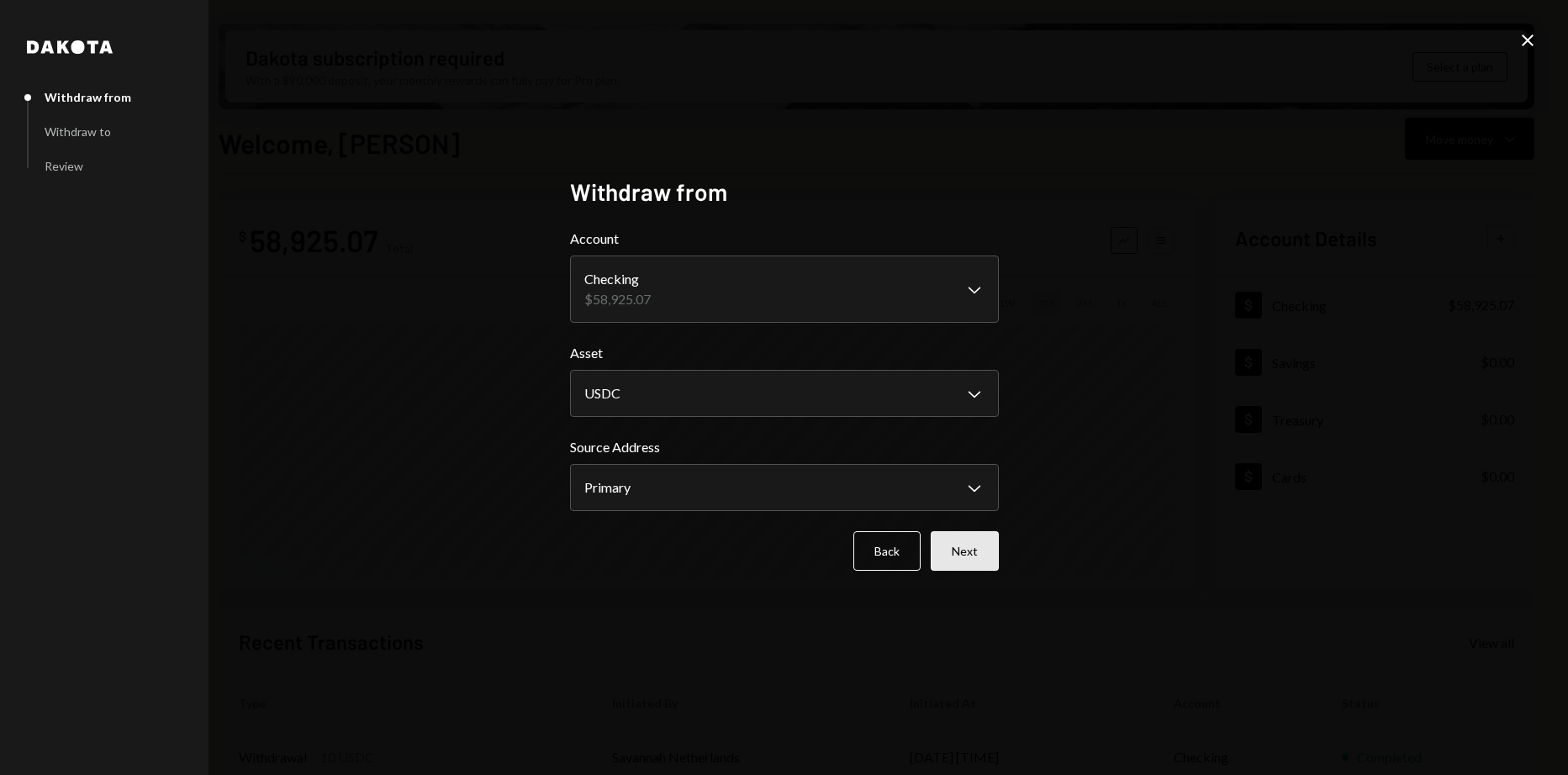 click on "Next" at bounding box center (964, 551) 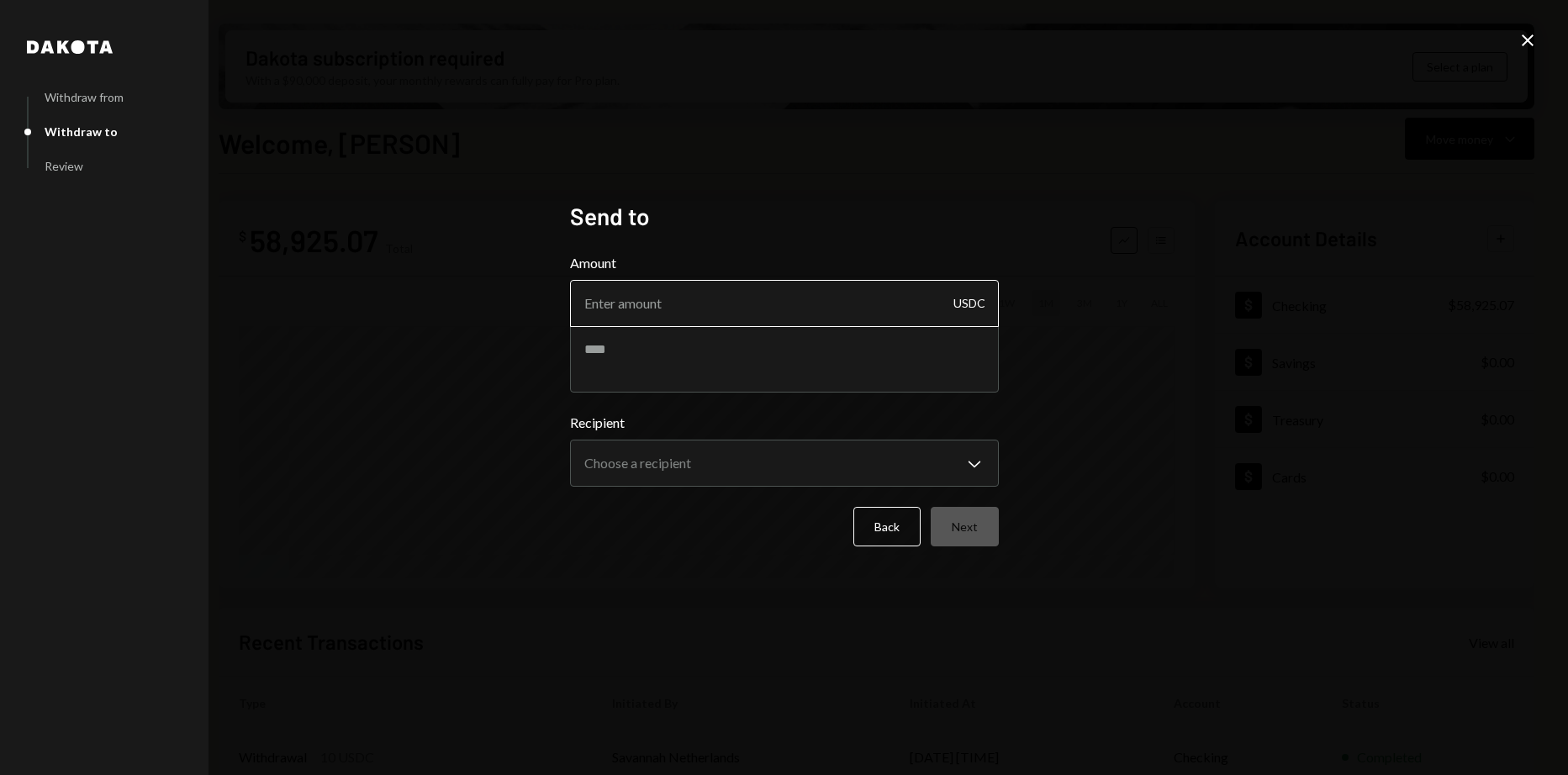 click on "Amount" at bounding box center (784, 303) 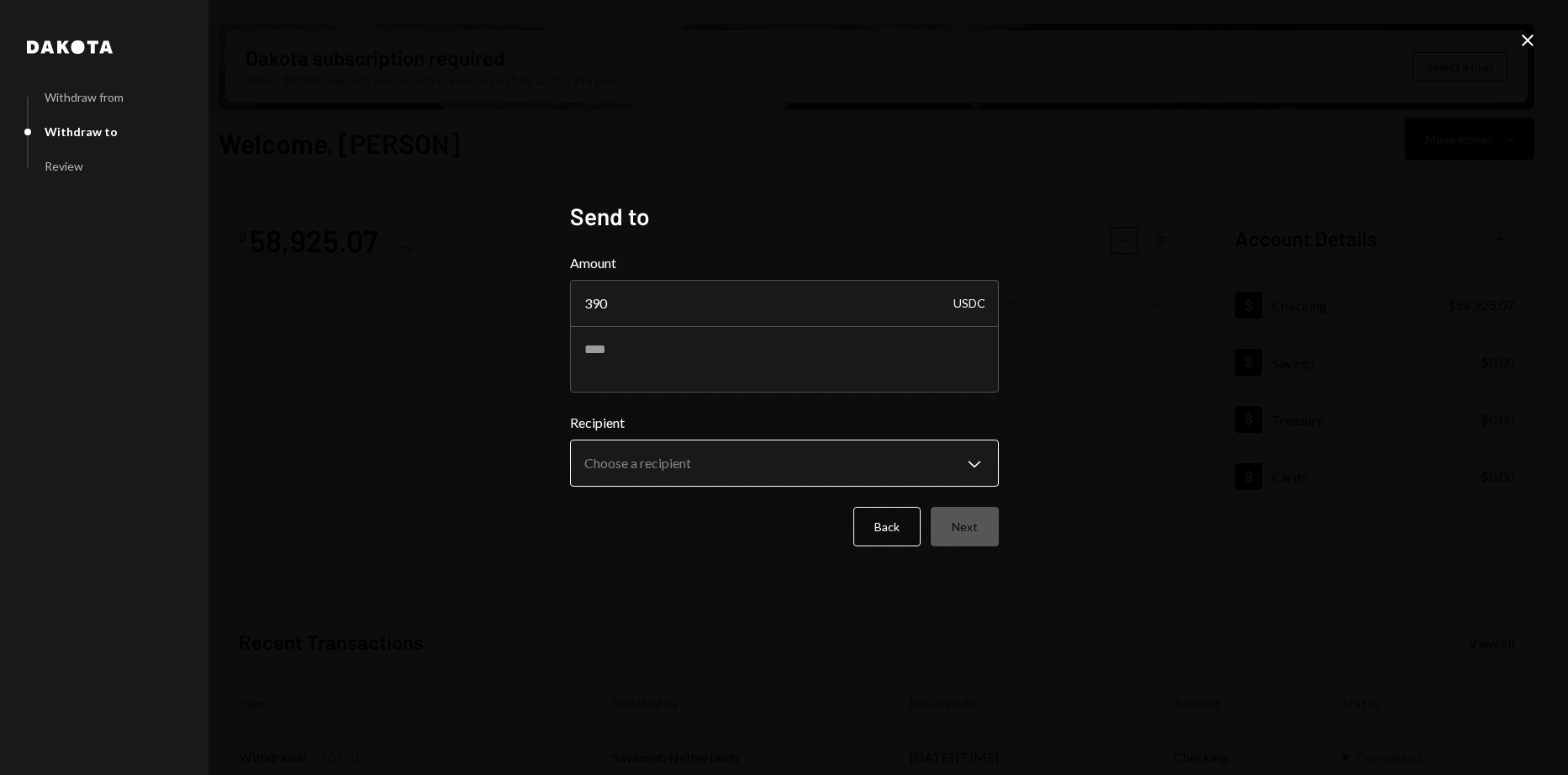 type on "390" 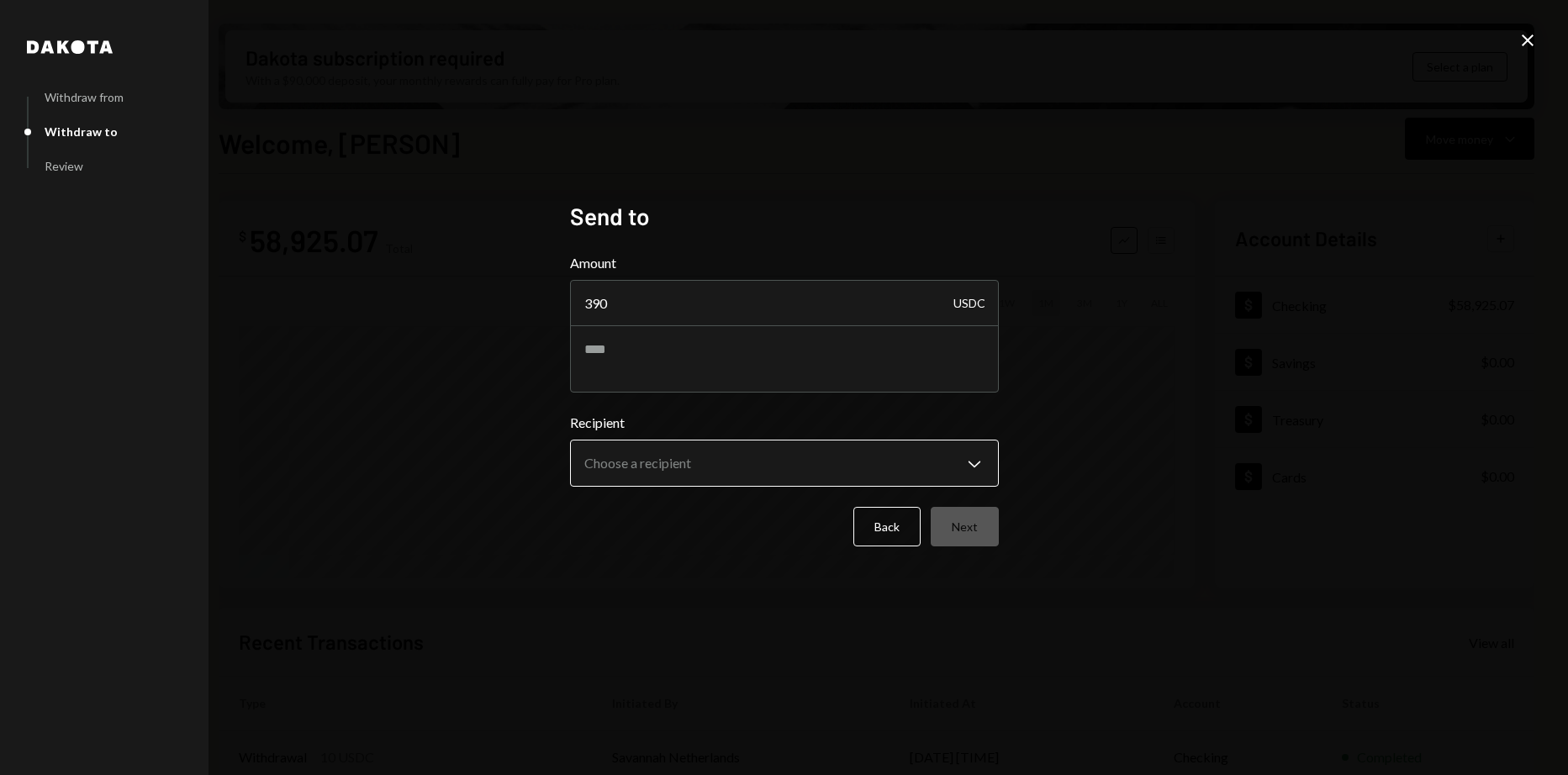 click on "H Horizen Foundati... Caret Down Home Home Inbox Inbox Activities Transactions Accounts Accounts Caret Down Checking $58,925.07 Savings $0.00 Treasury $0.00 Cards $0.00 Dollar Rewards User Recipients Team Team Dakota subscription required With a $90,000 deposit, your monthly rewards can fully pay for Pro plan. Select a plan Welcome, [PERSON] Move money Caret Down $ 58,925.07 Total Graph Accounts 1W 1M 3M 1Y ALL Account Details Plus Dollar Checking $58,925.07 Dollar Savings $0.00 Dollar Treasury $0.00 Dollar Cards $0.00 Recent Transactions View all Type Initiated By Initiated At Account Status Withdrawal 10 USDC [CITY] [STATE] [DATE] [TIME] Checking Completed Withdrawal 12,701.2 USDC [PERSON] 07/14/25 6:50 PM Checking Completed Bank Payment $5,511.00 [PERSON] [DATE] [TIME] Checking Completed Withdrawal 20 USDC [PERSON] [DATE] [TIME] Checking Completed Bank Payment $5,715.48 [PERSON] [DATE] [TIME] Checking Completed Welcome, [PERSON] - Dakota Dakota Withdraw from Withdraw to" at bounding box center [784, 388] 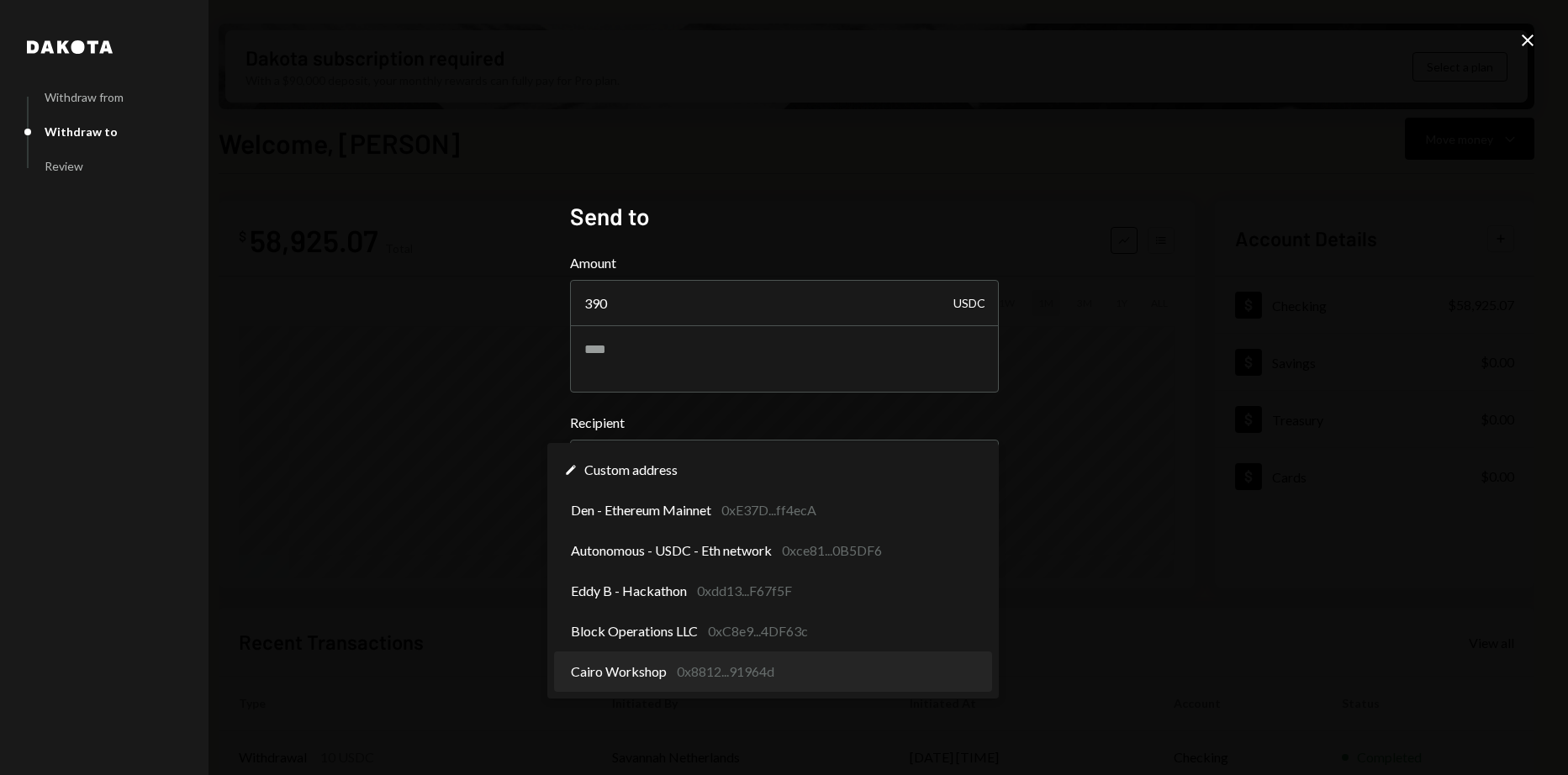 select on "**********" 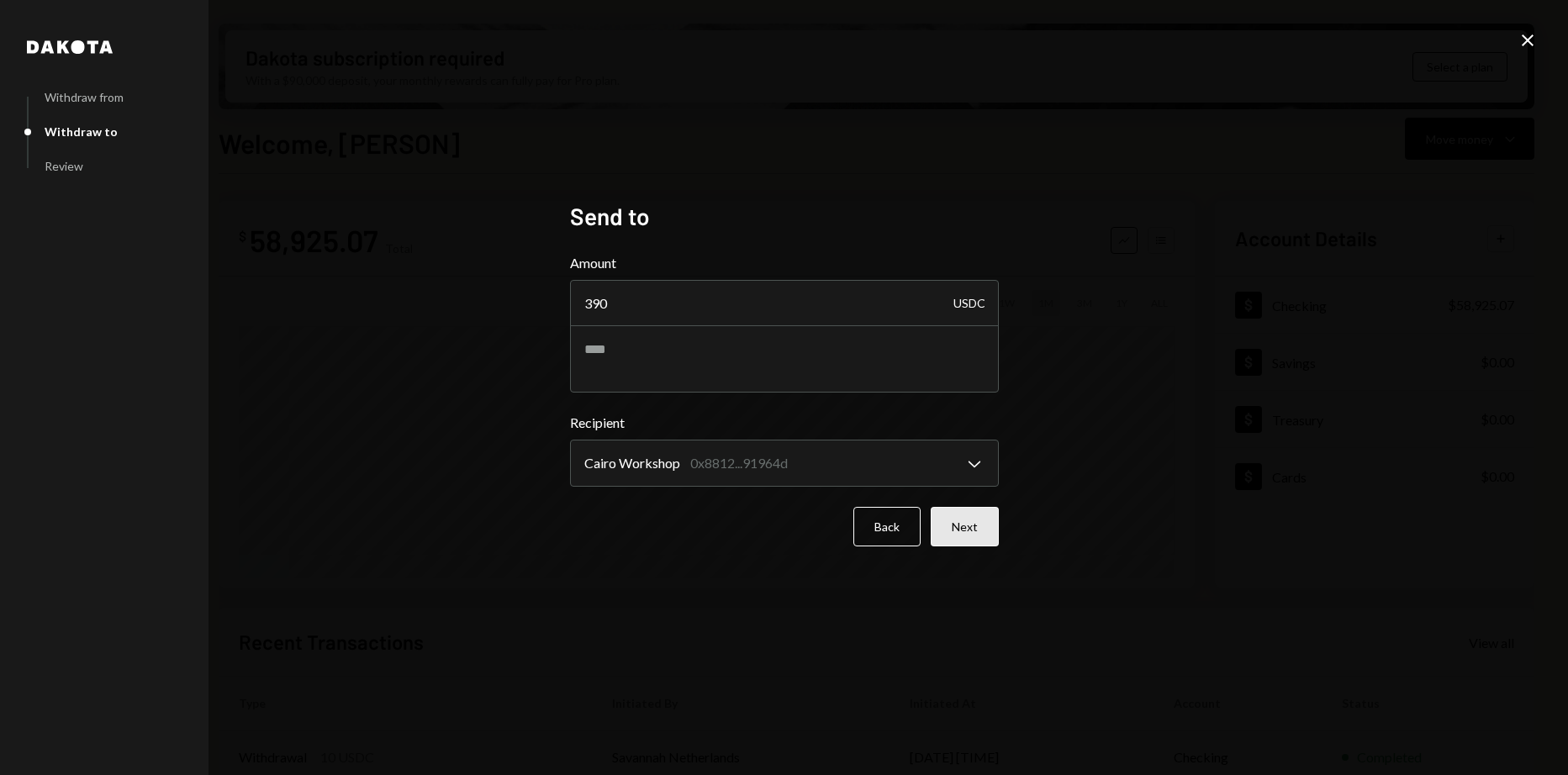 click on "Next" at bounding box center [964, 526] 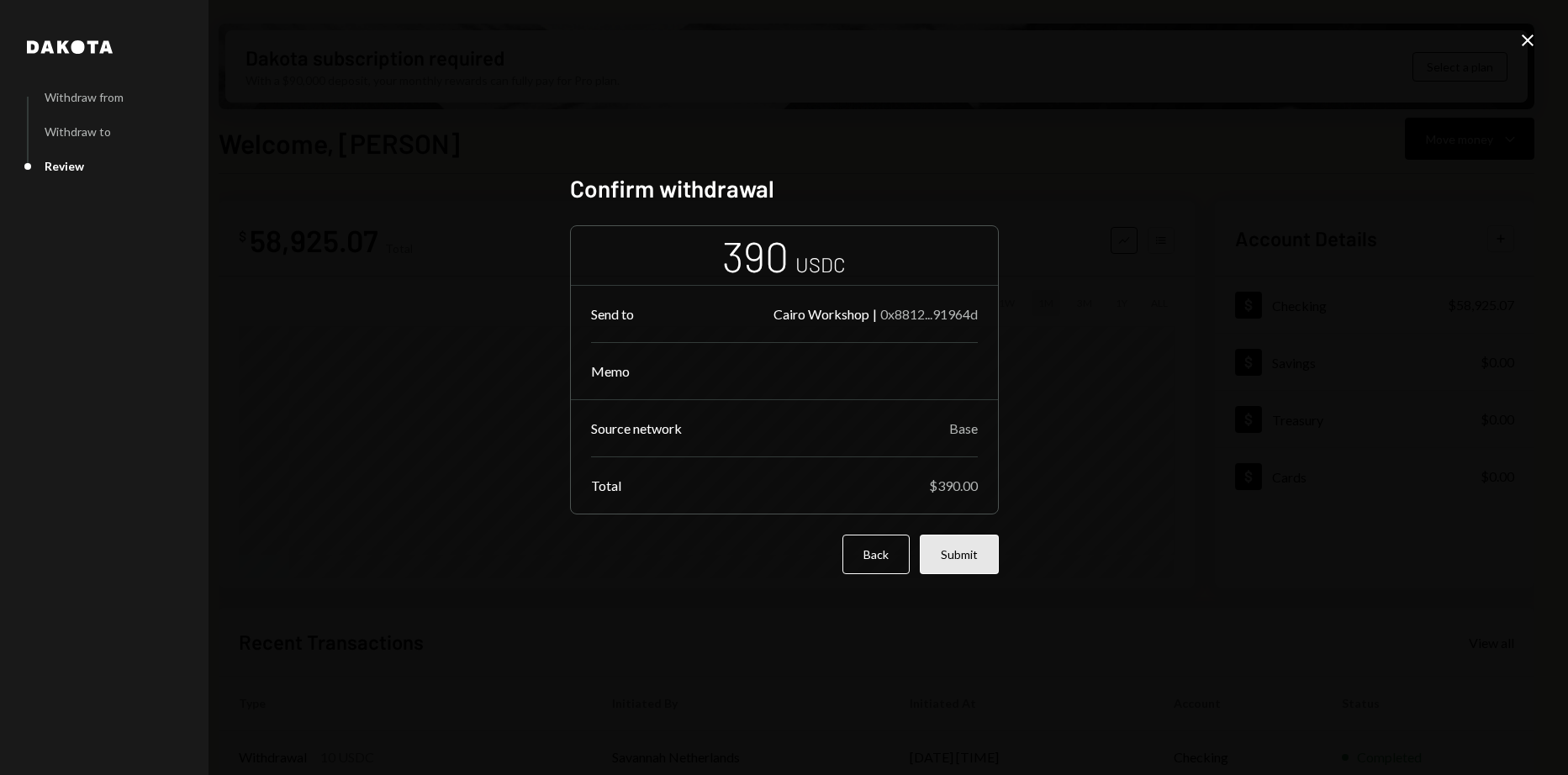 click on "Submit" at bounding box center [959, 554] 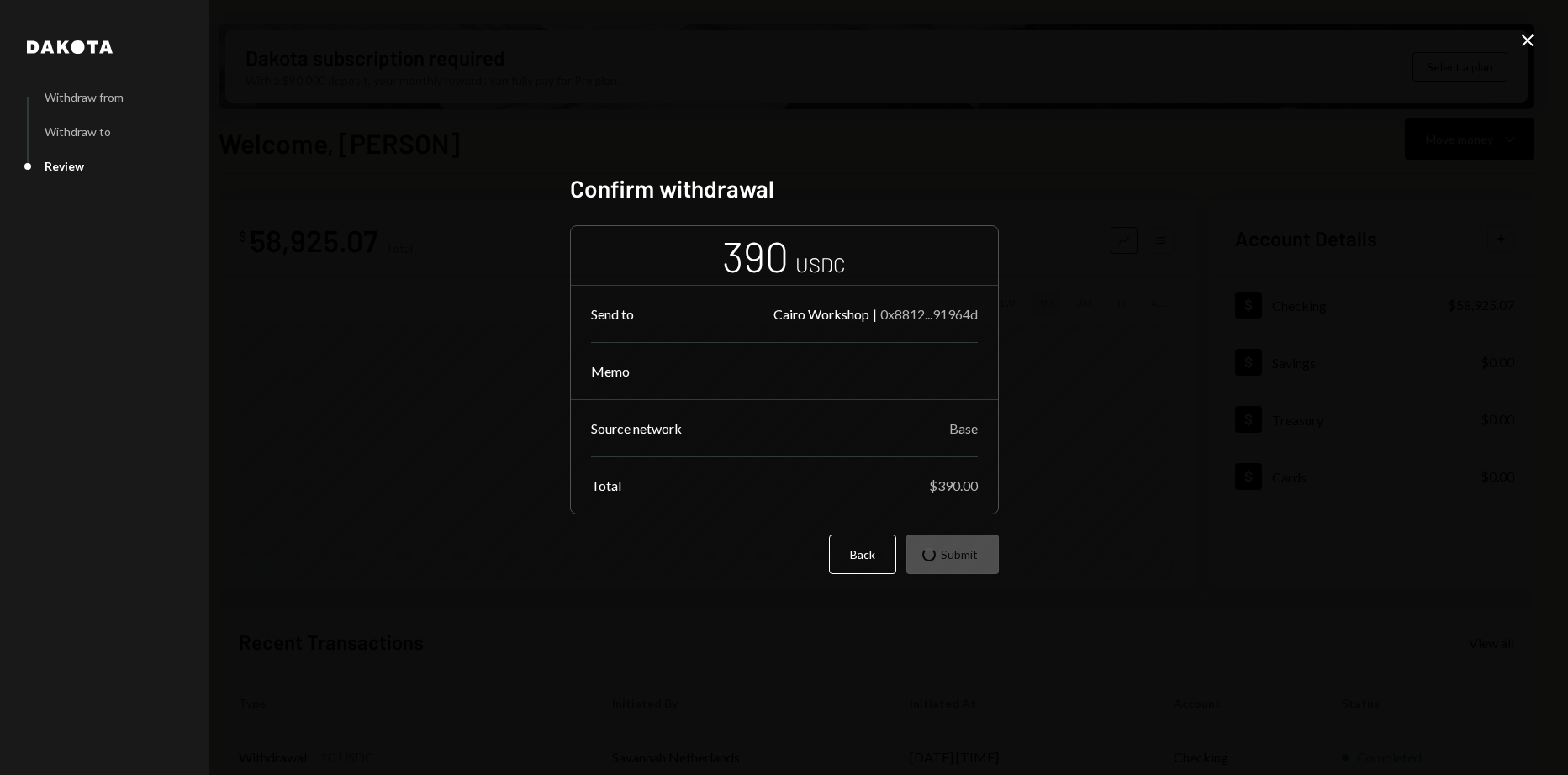 click on "Back Submit" at bounding box center (784, 554) 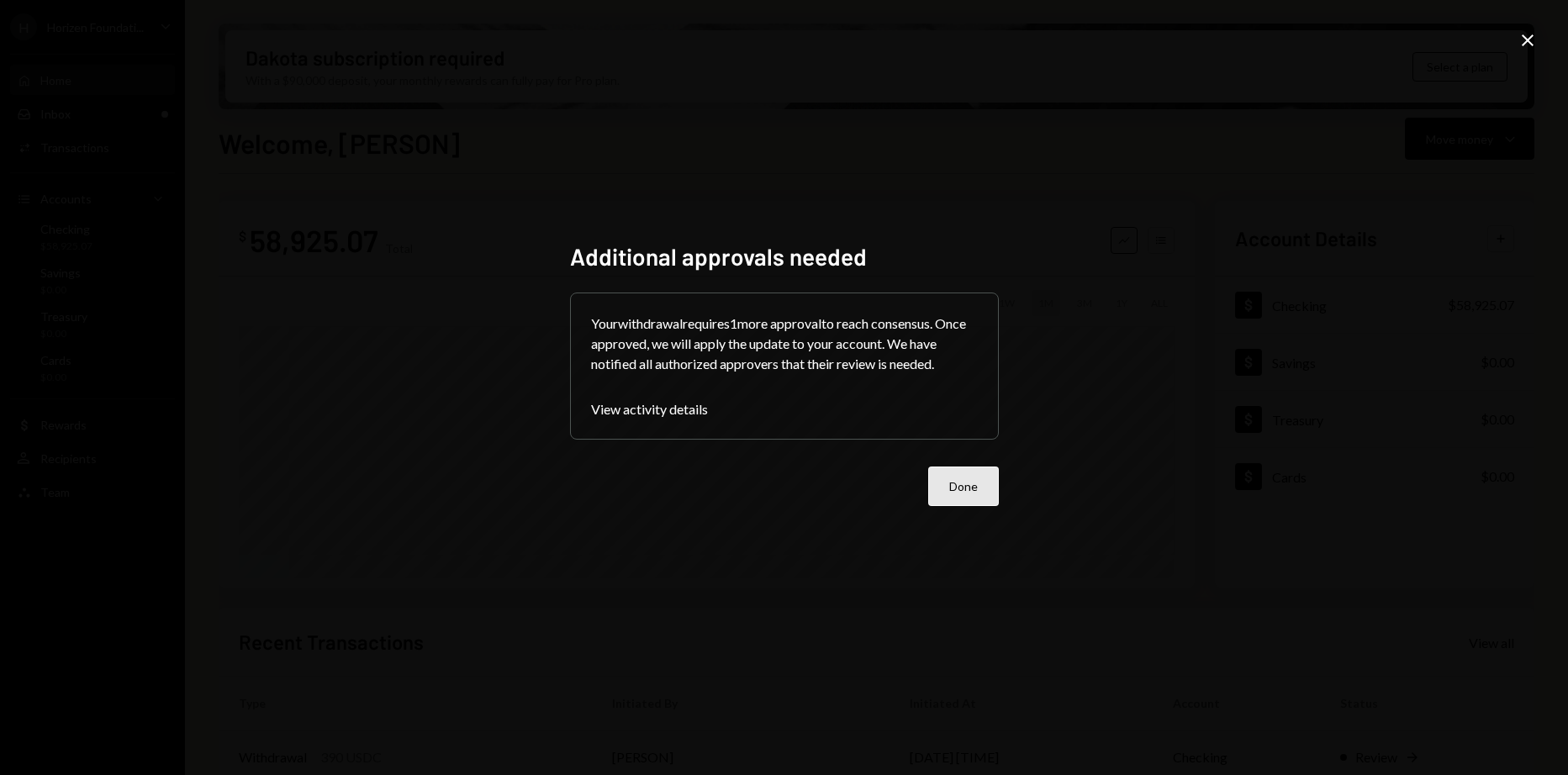click on "Done" at bounding box center (964, 486) 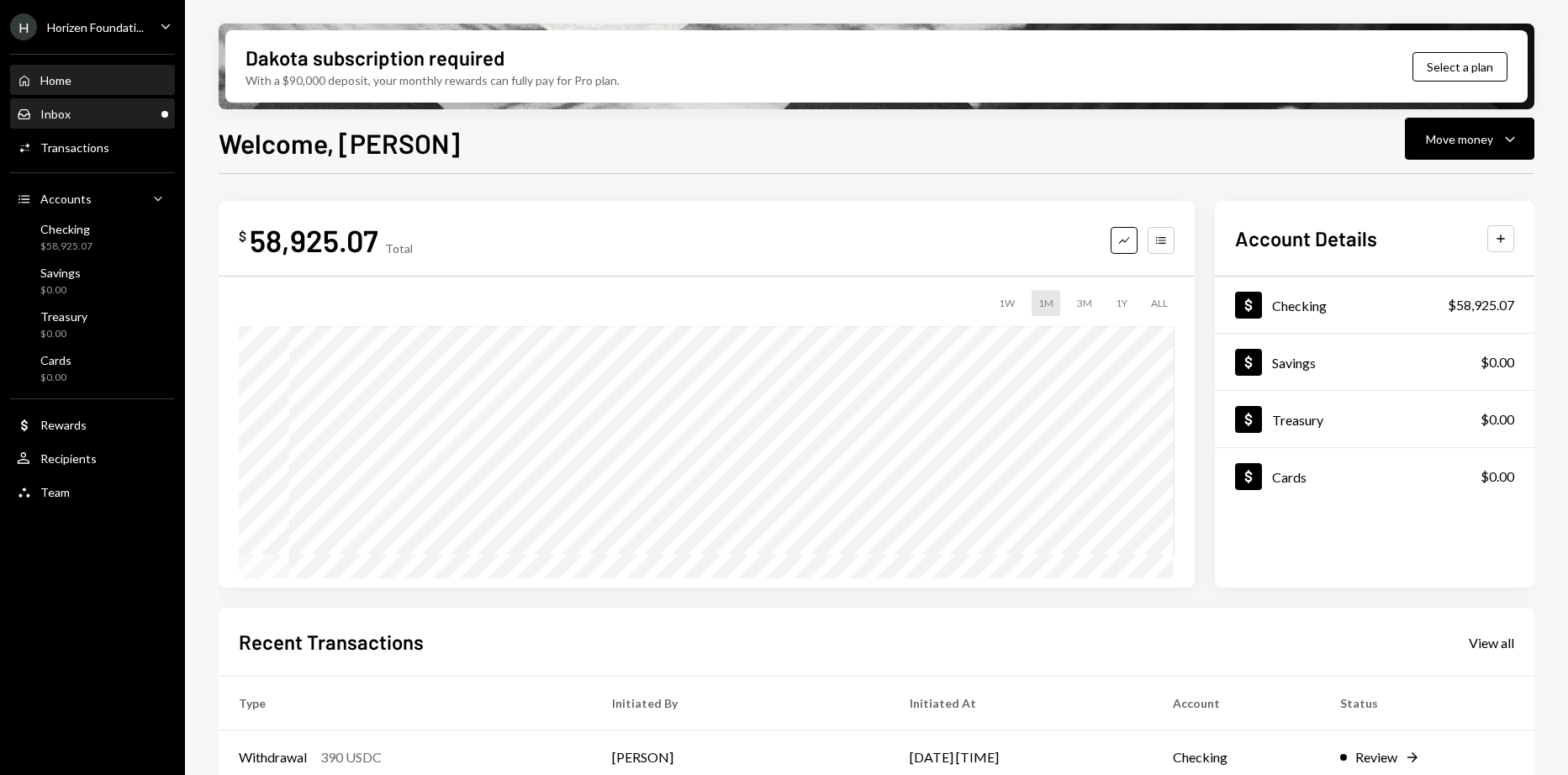 click on "Inbox" at bounding box center (55, 113) 